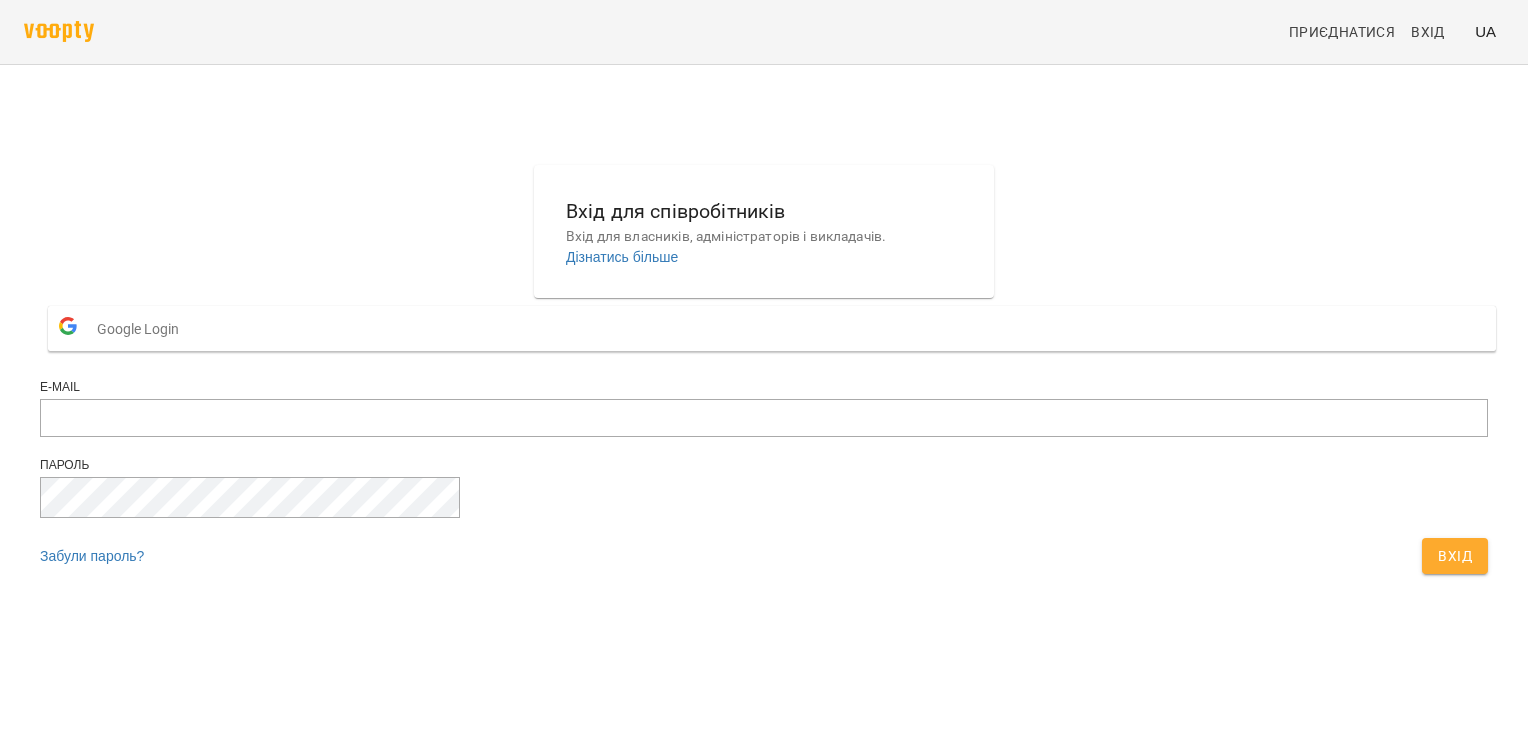 scroll, scrollTop: 0, scrollLeft: 0, axis: both 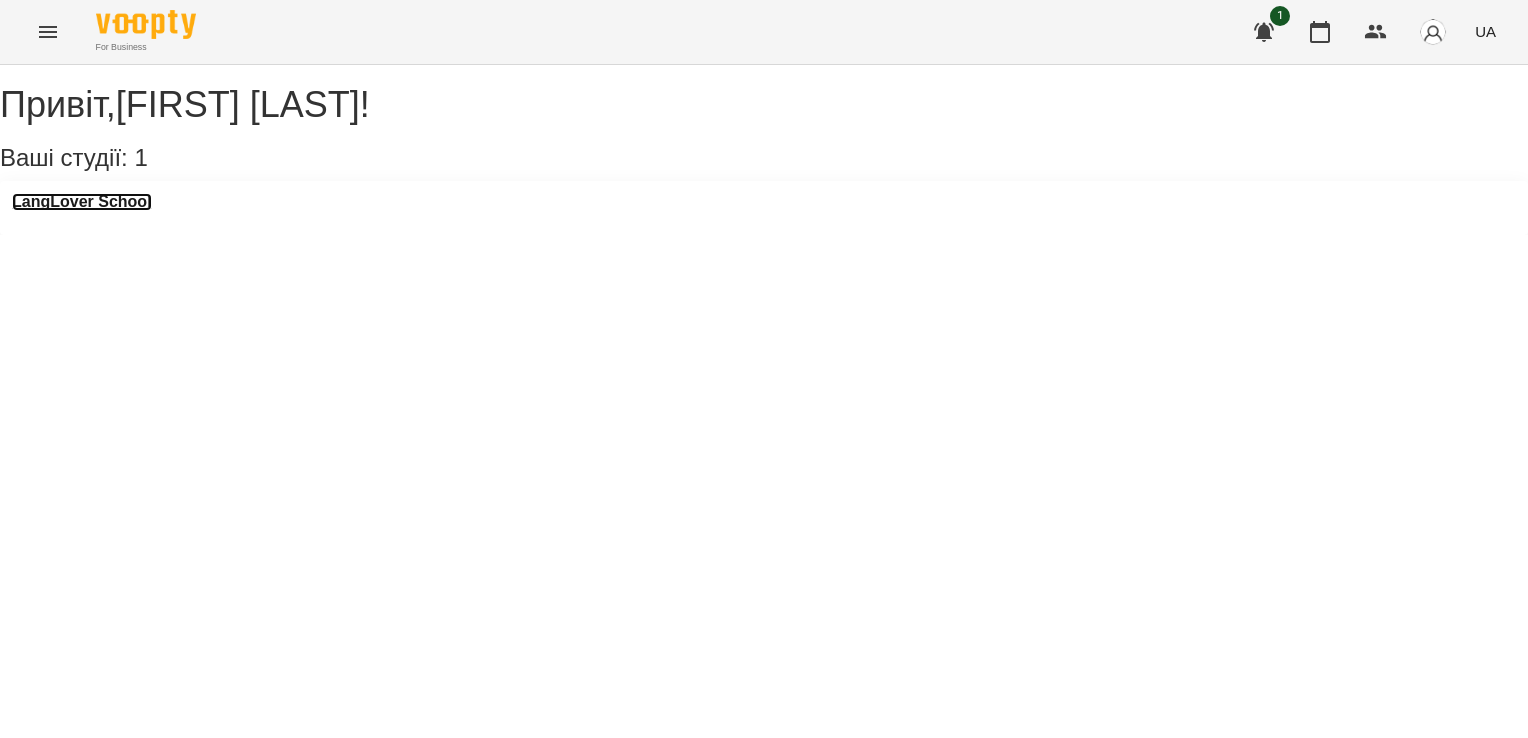 click on "LangLover School" at bounding box center [82, 202] 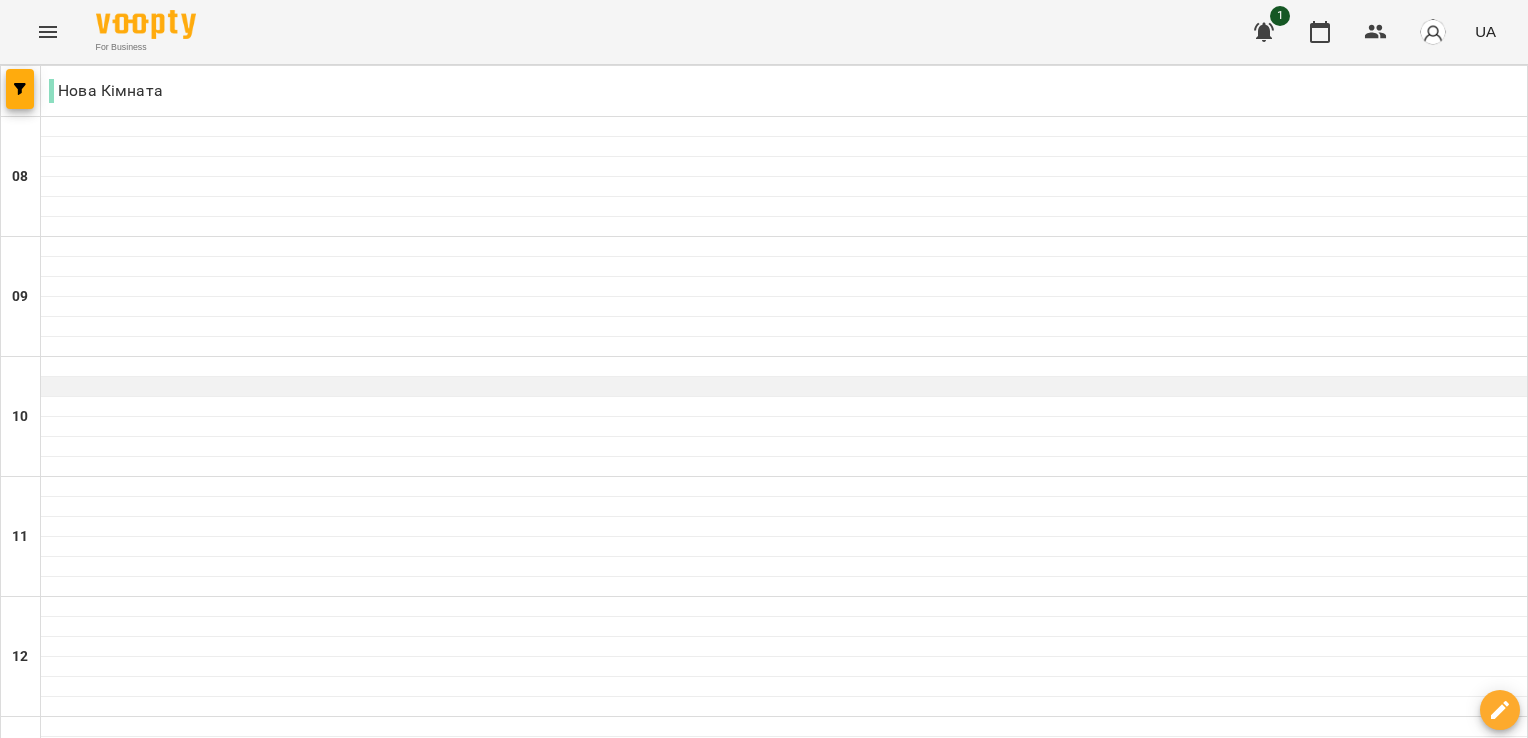 scroll, scrollTop: 600, scrollLeft: 0, axis: vertical 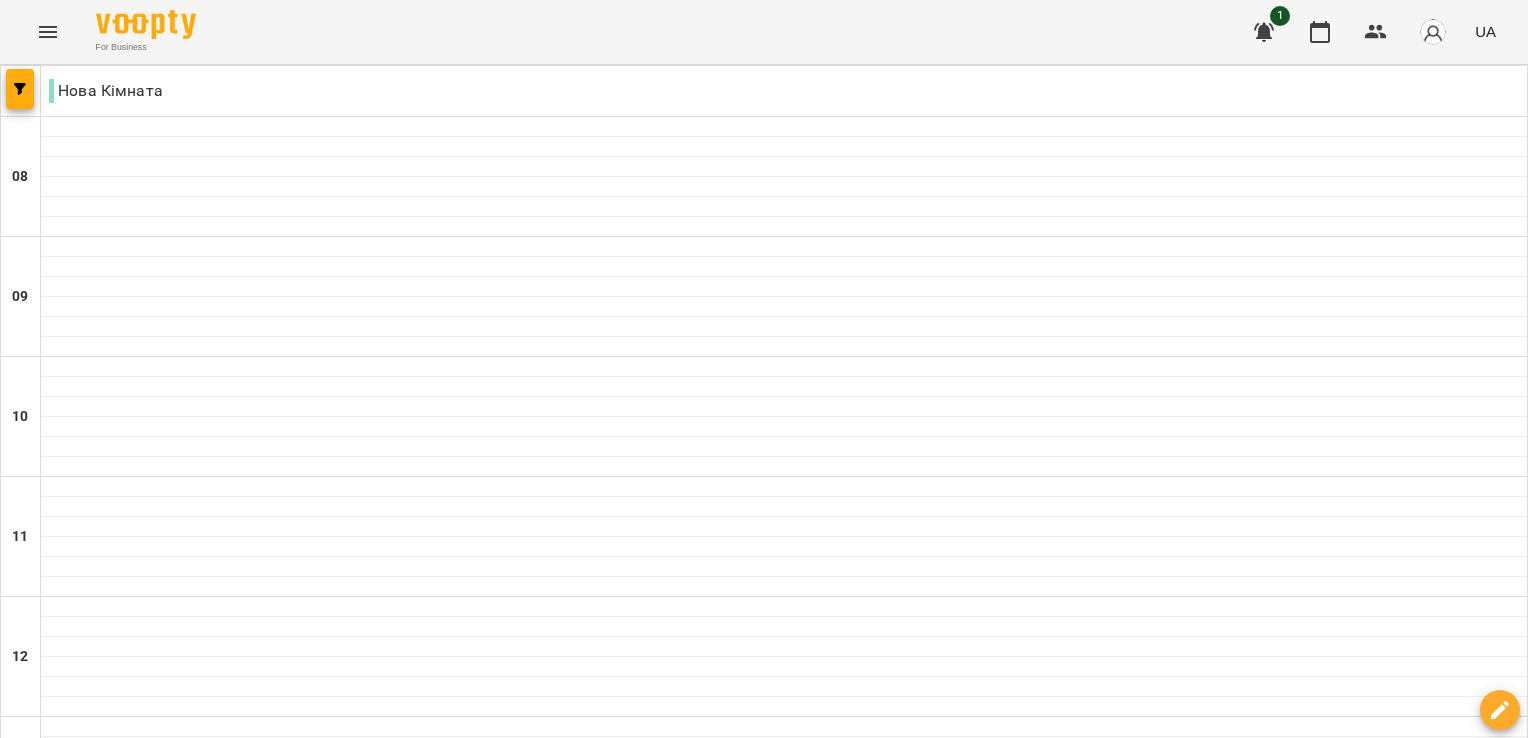 click on "ср" at bounding box center [463, 1943] 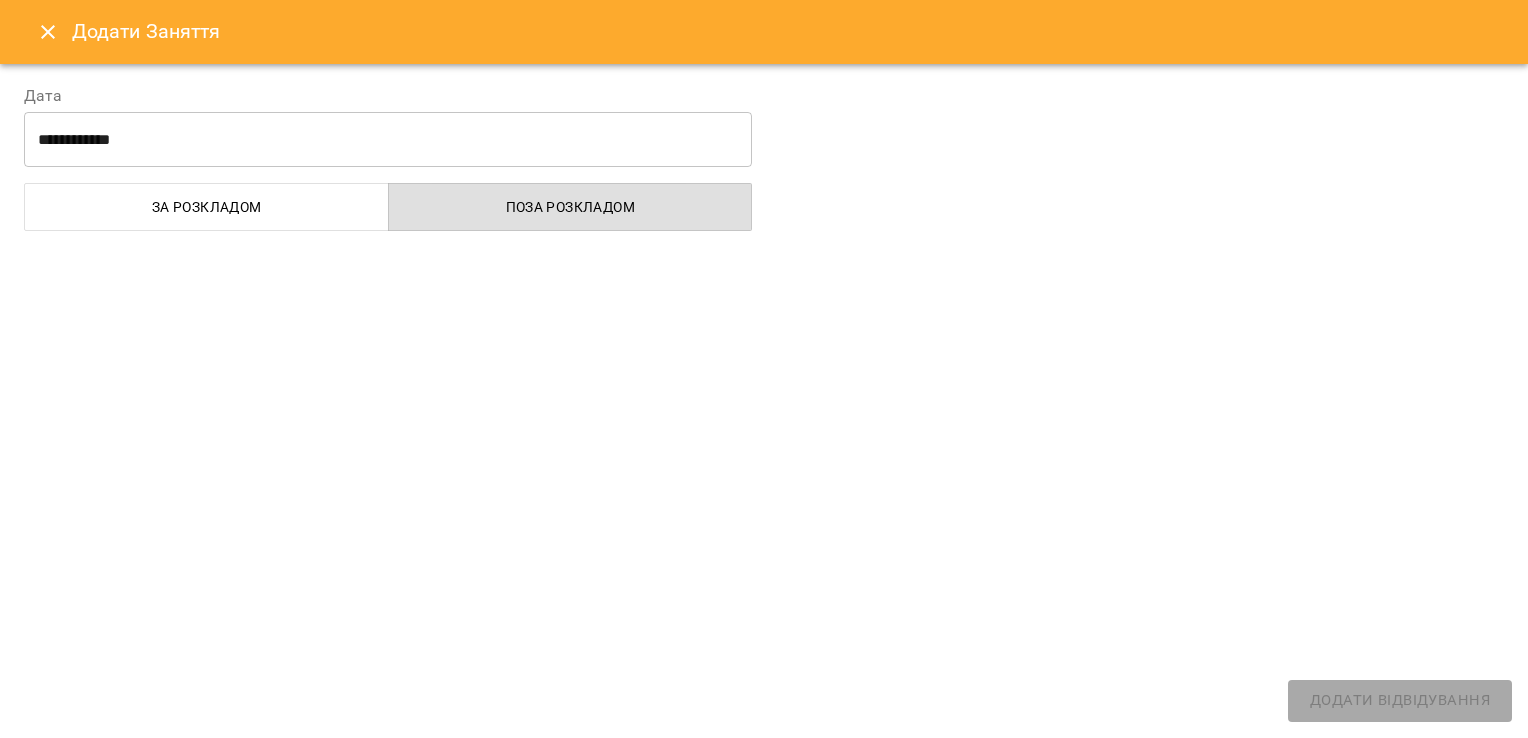 select on "**********" 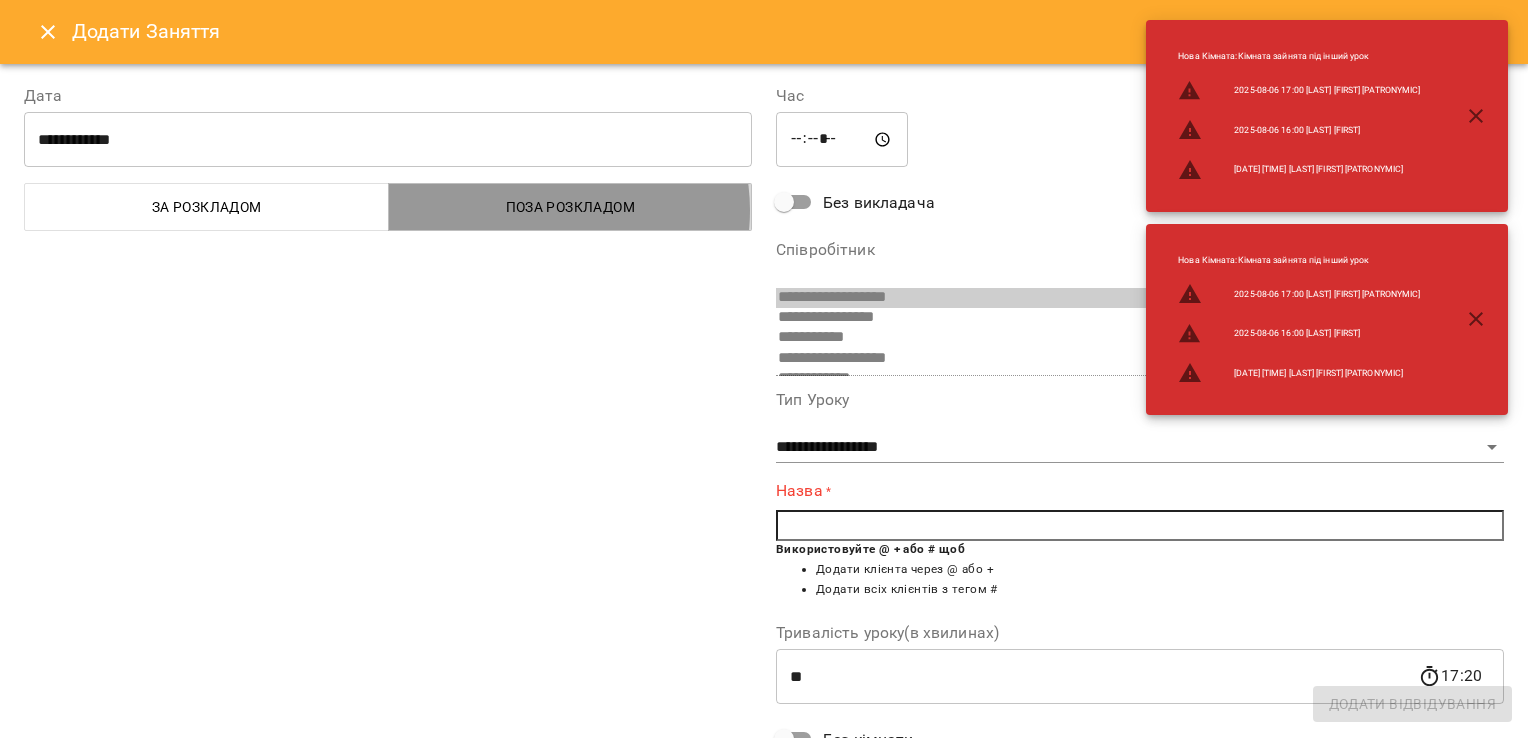 click on "Поза розкладом" at bounding box center (571, 207) 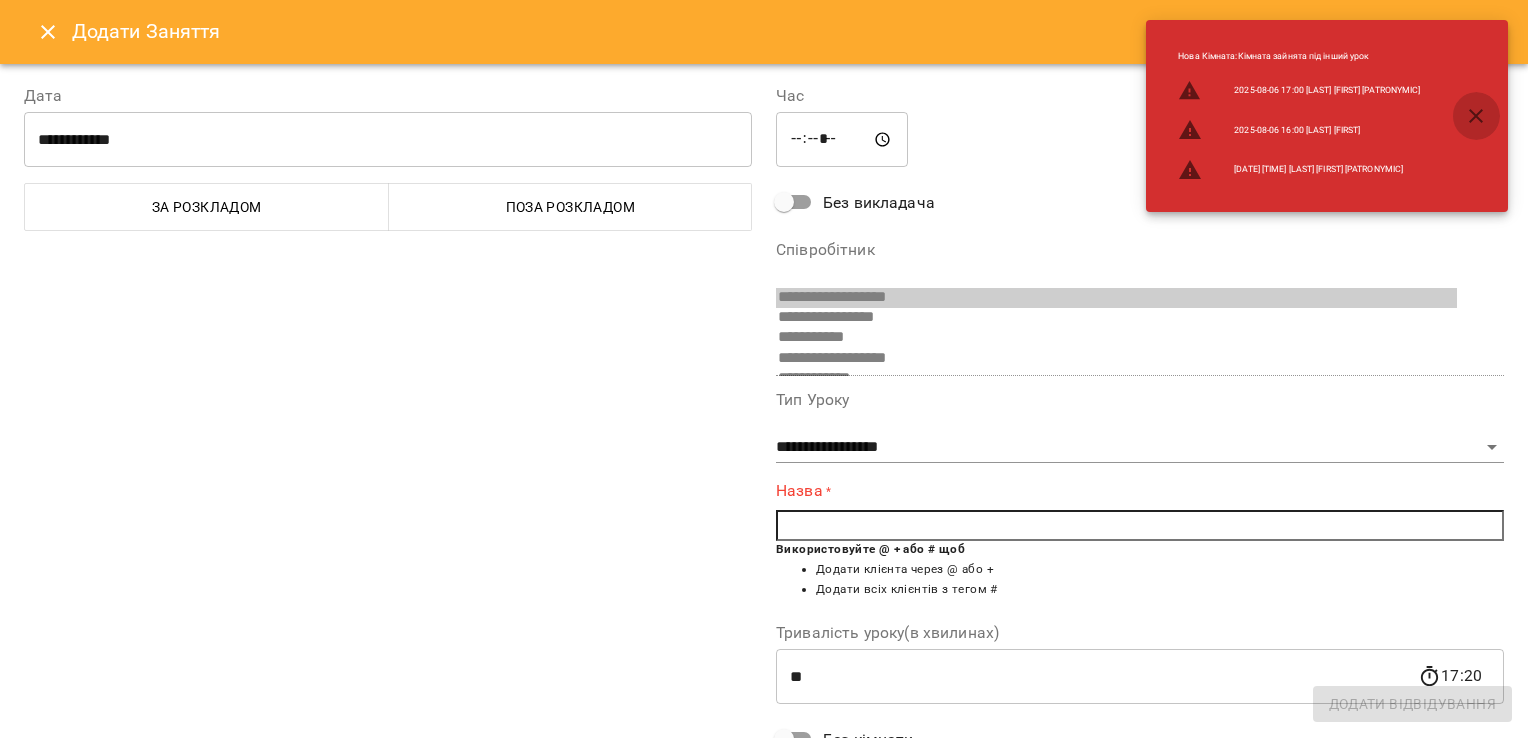 click 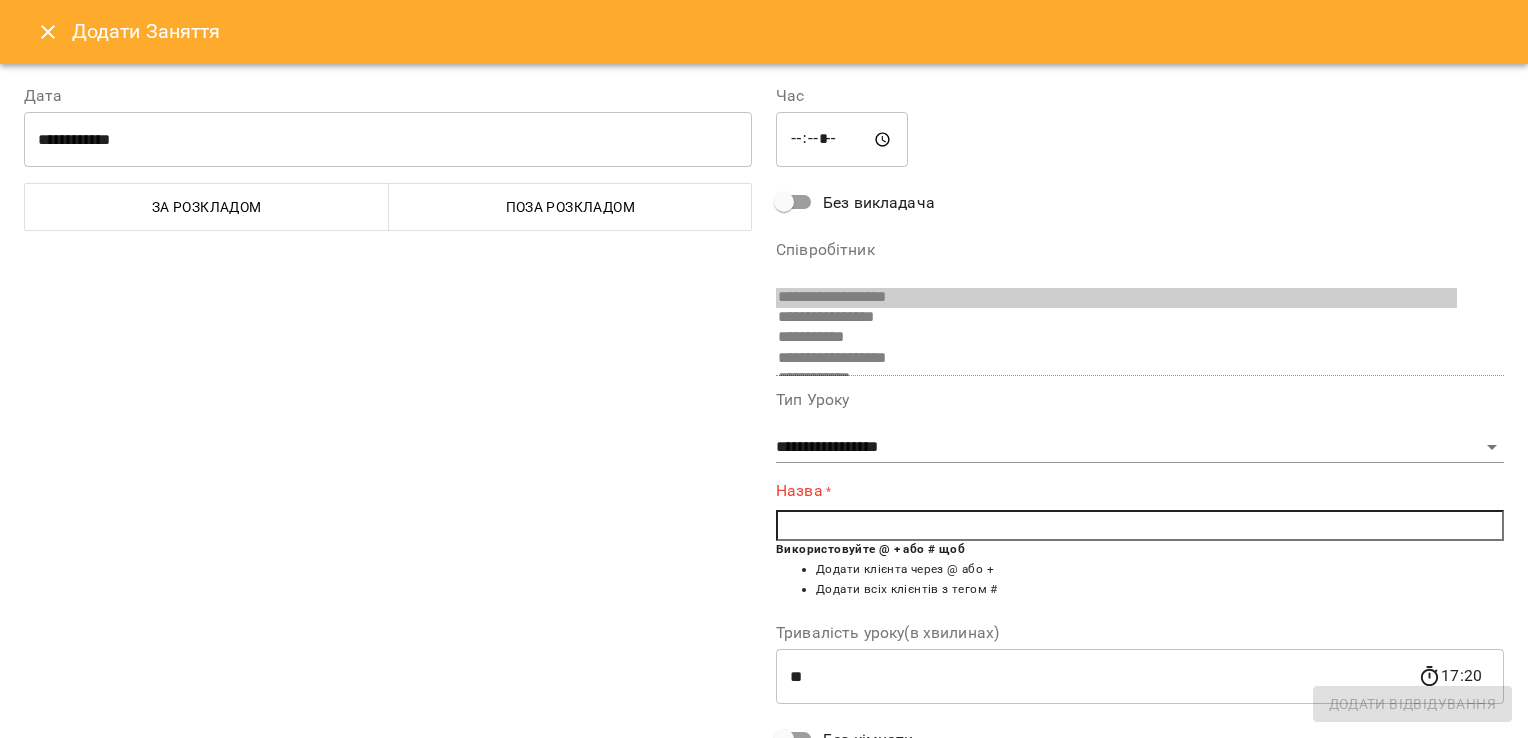 click at bounding box center [1140, 526] 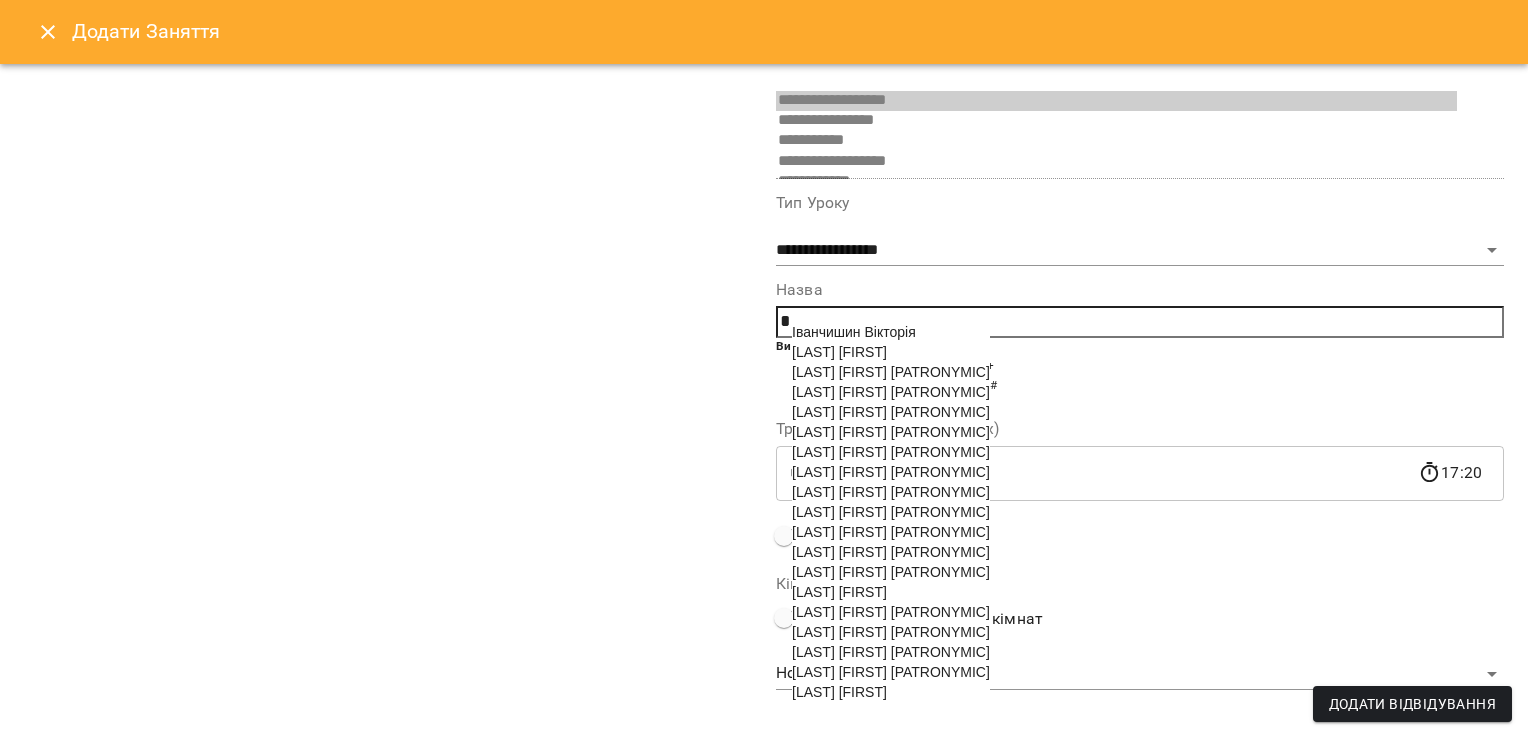 scroll, scrollTop: 200, scrollLeft: 0, axis: vertical 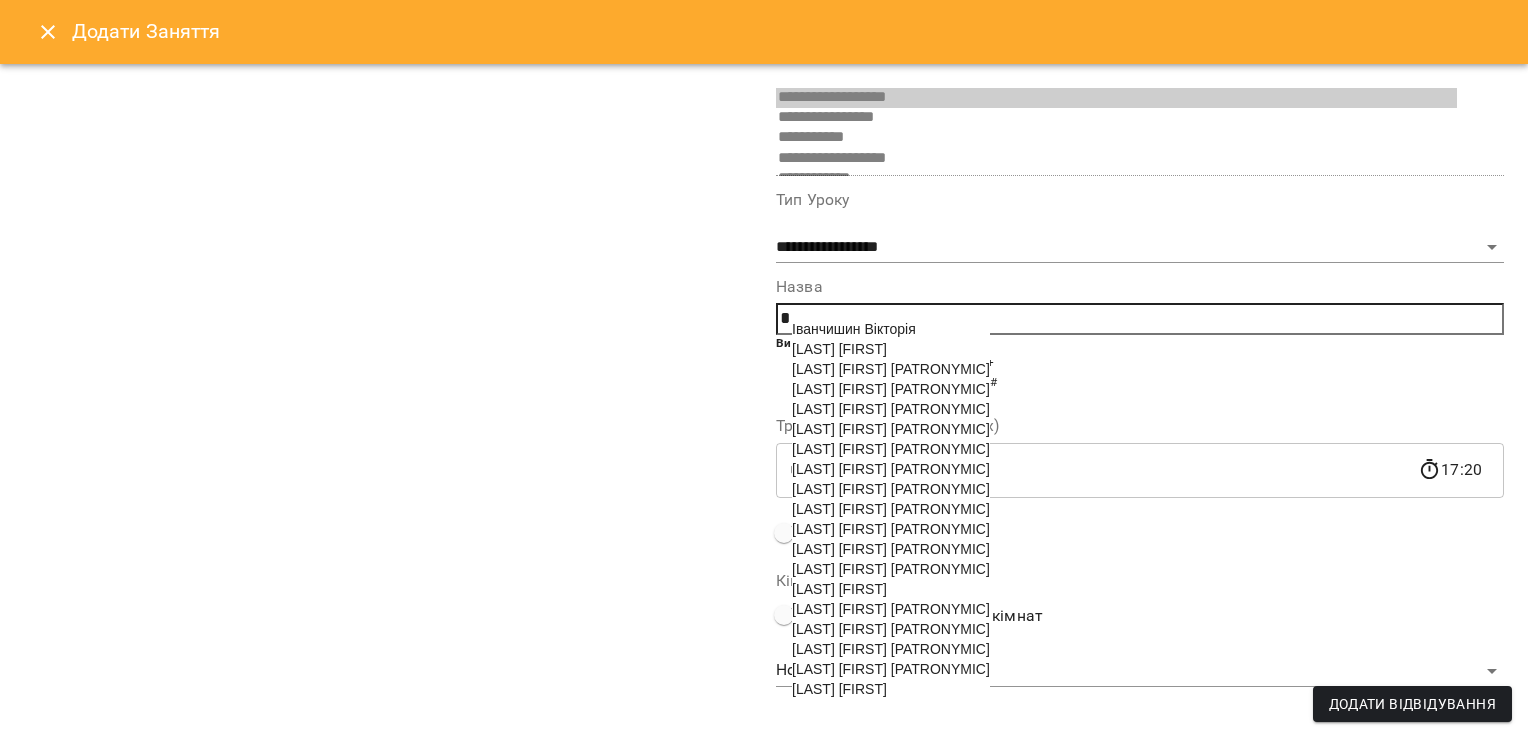 click on "[LAST] [FIRST] [PATRONYMIC]" at bounding box center (891, 569) 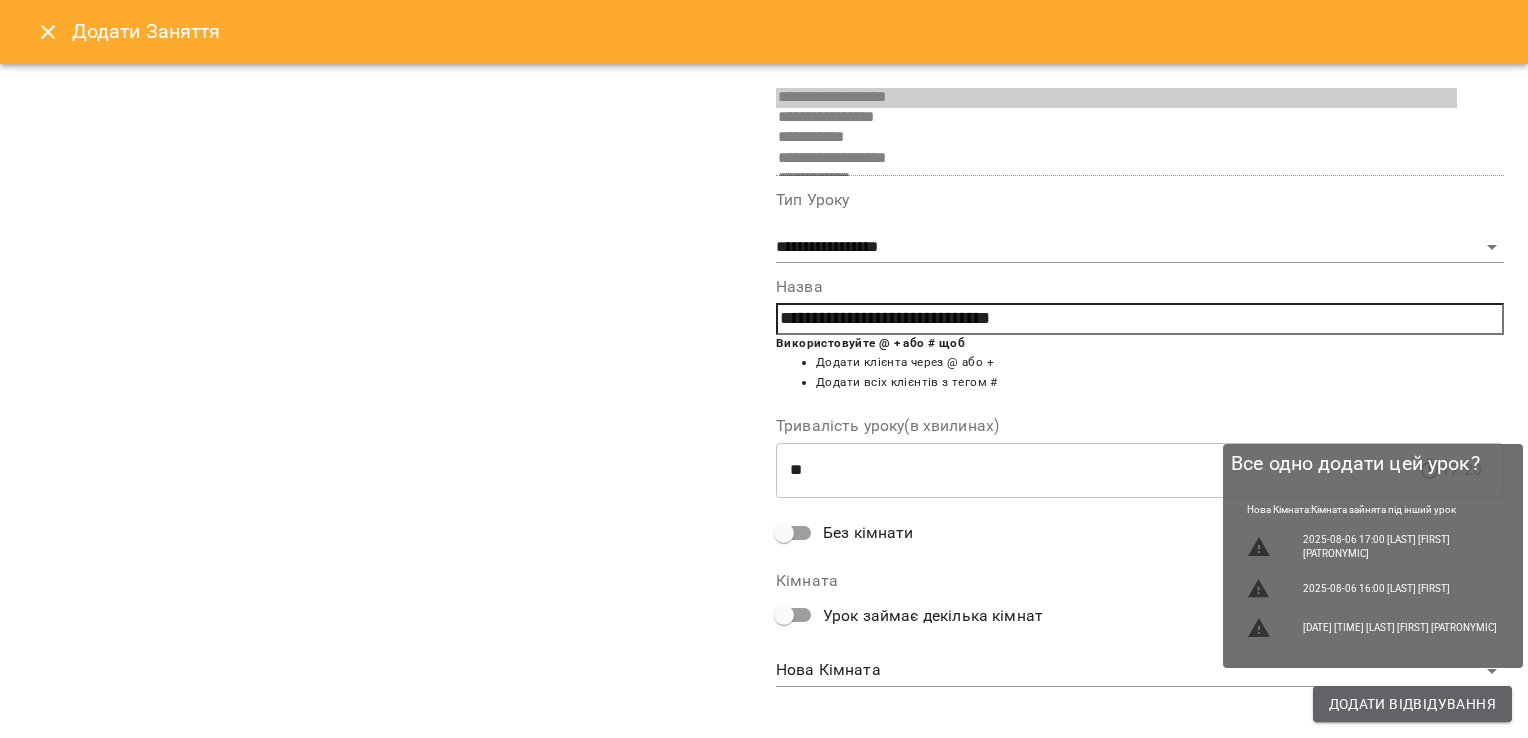click on "Додати Відвідування" at bounding box center (1412, 704) 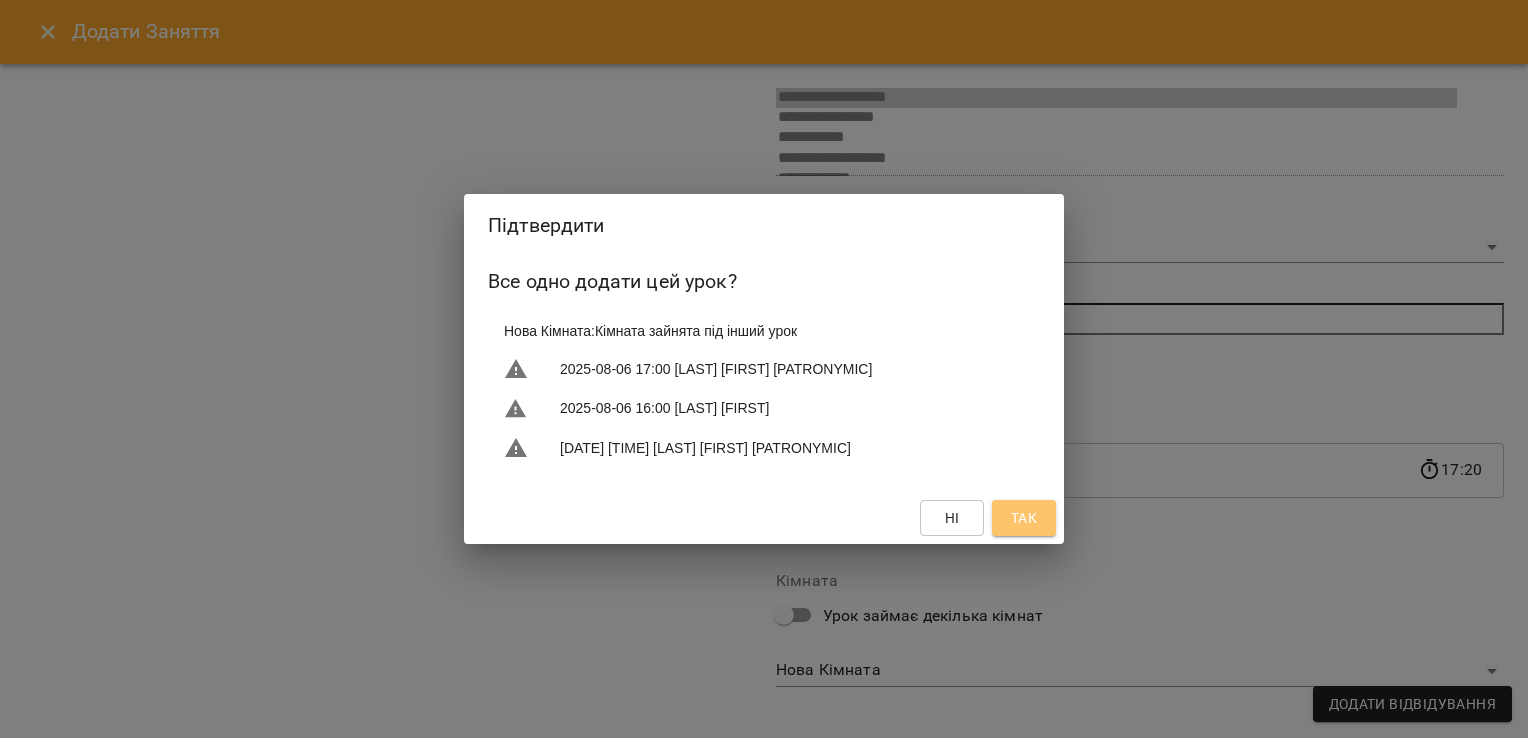 click on "Так" at bounding box center (1024, 518) 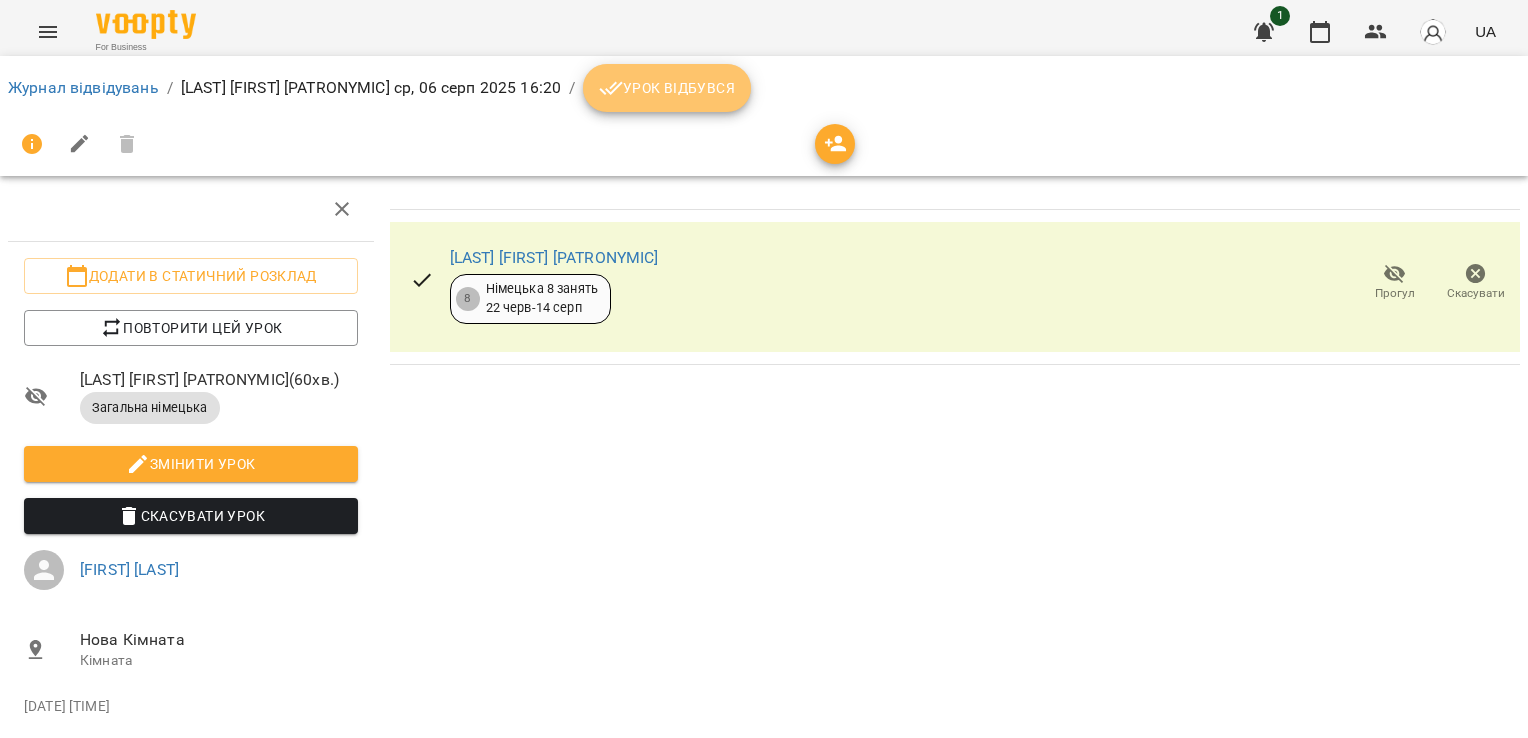 click on "Урок відбувся" at bounding box center [667, 88] 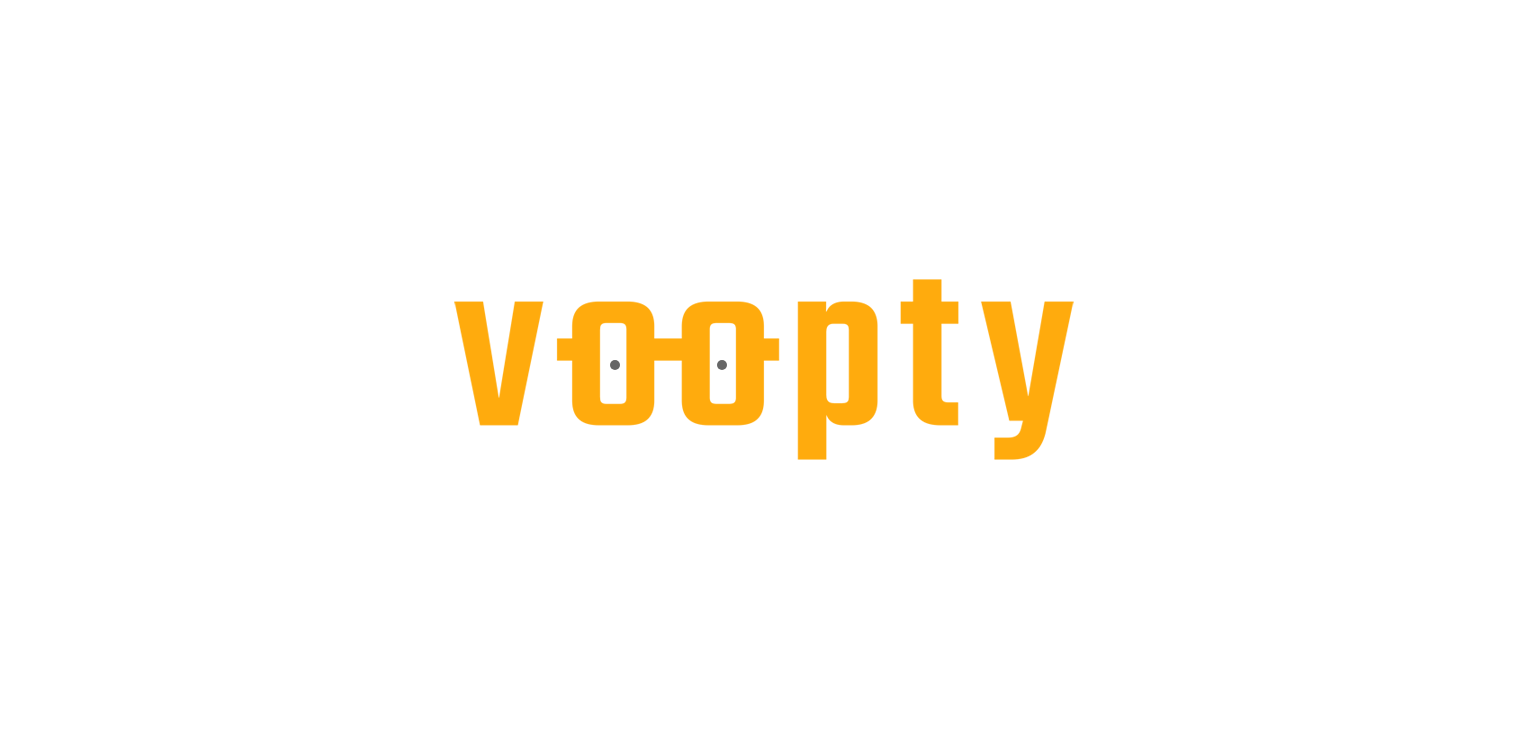 scroll, scrollTop: 0, scrollLeft: 0, axis: both 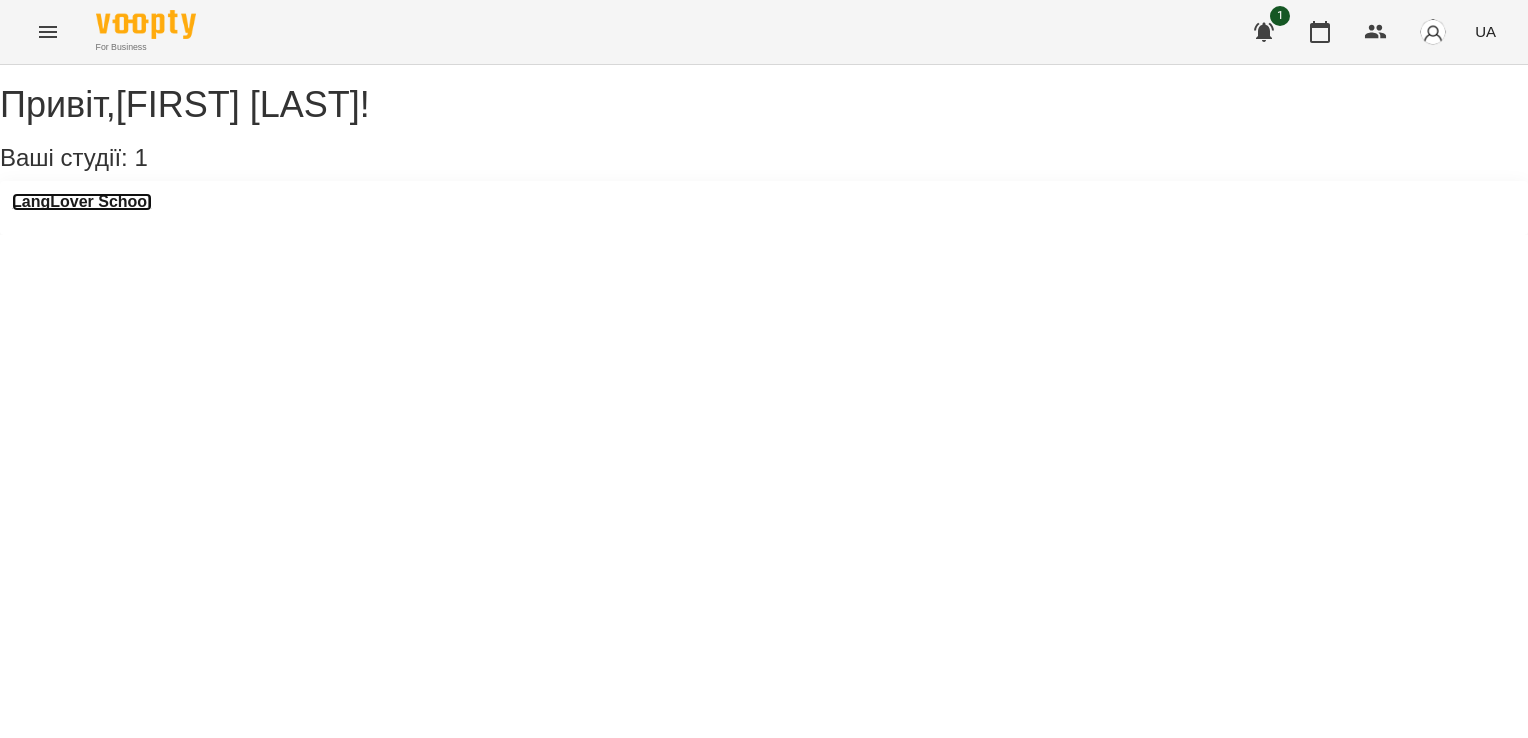click on "LangLover School" at bounding box center [82, 202] 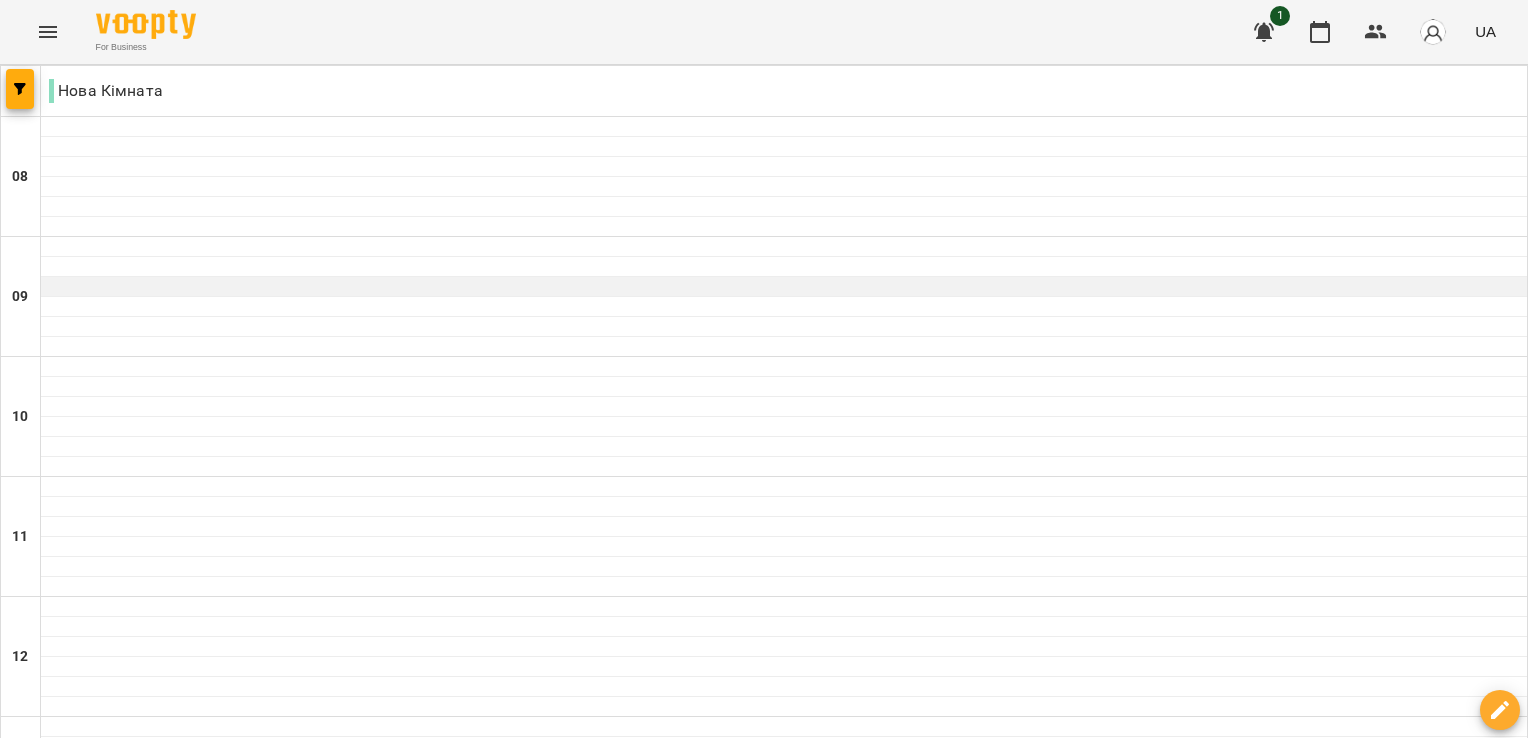 scroll, scrollTop: 600, scrollLeft: 0, axis: vertical 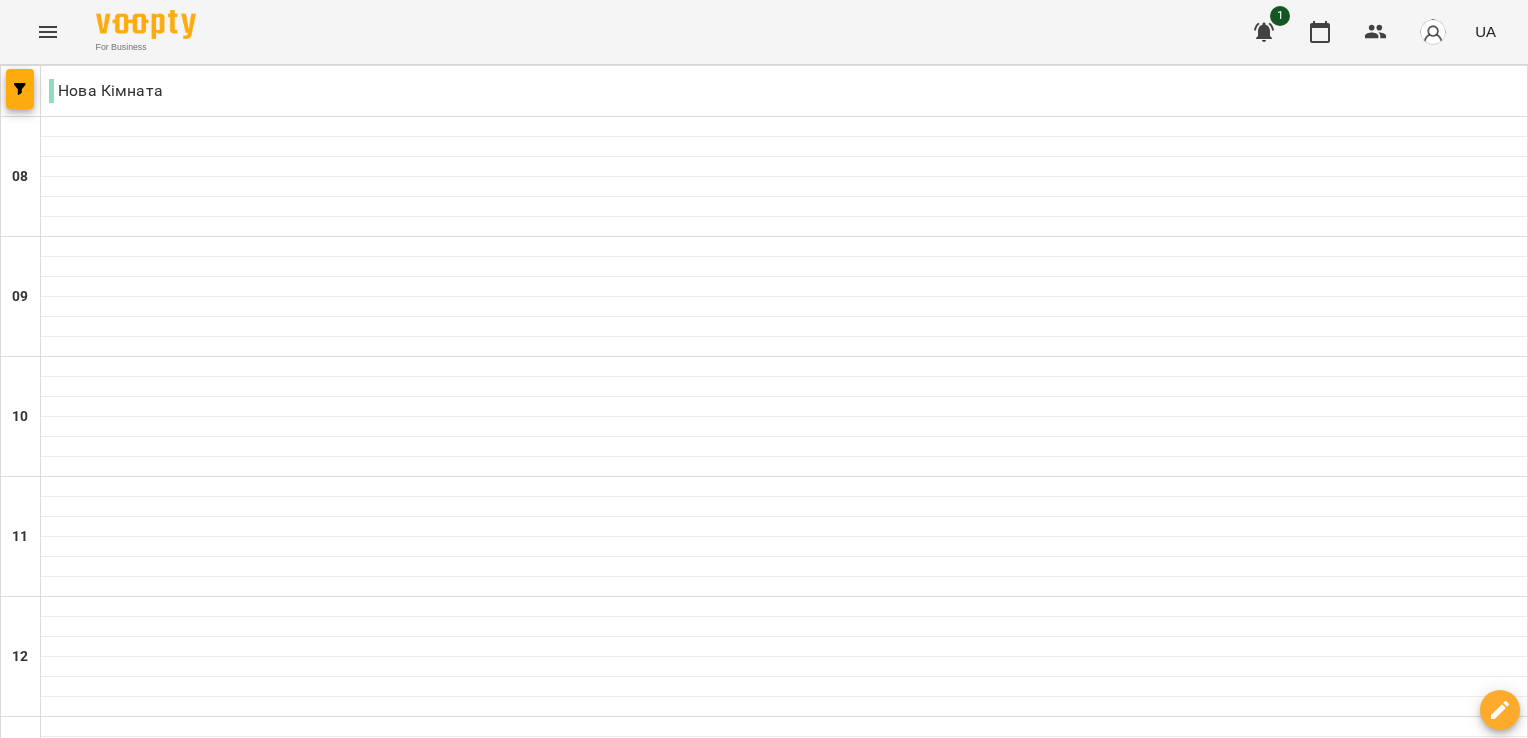 click on "[TIME] [FIRST] [LAST]" at bounding box center [784, 985] 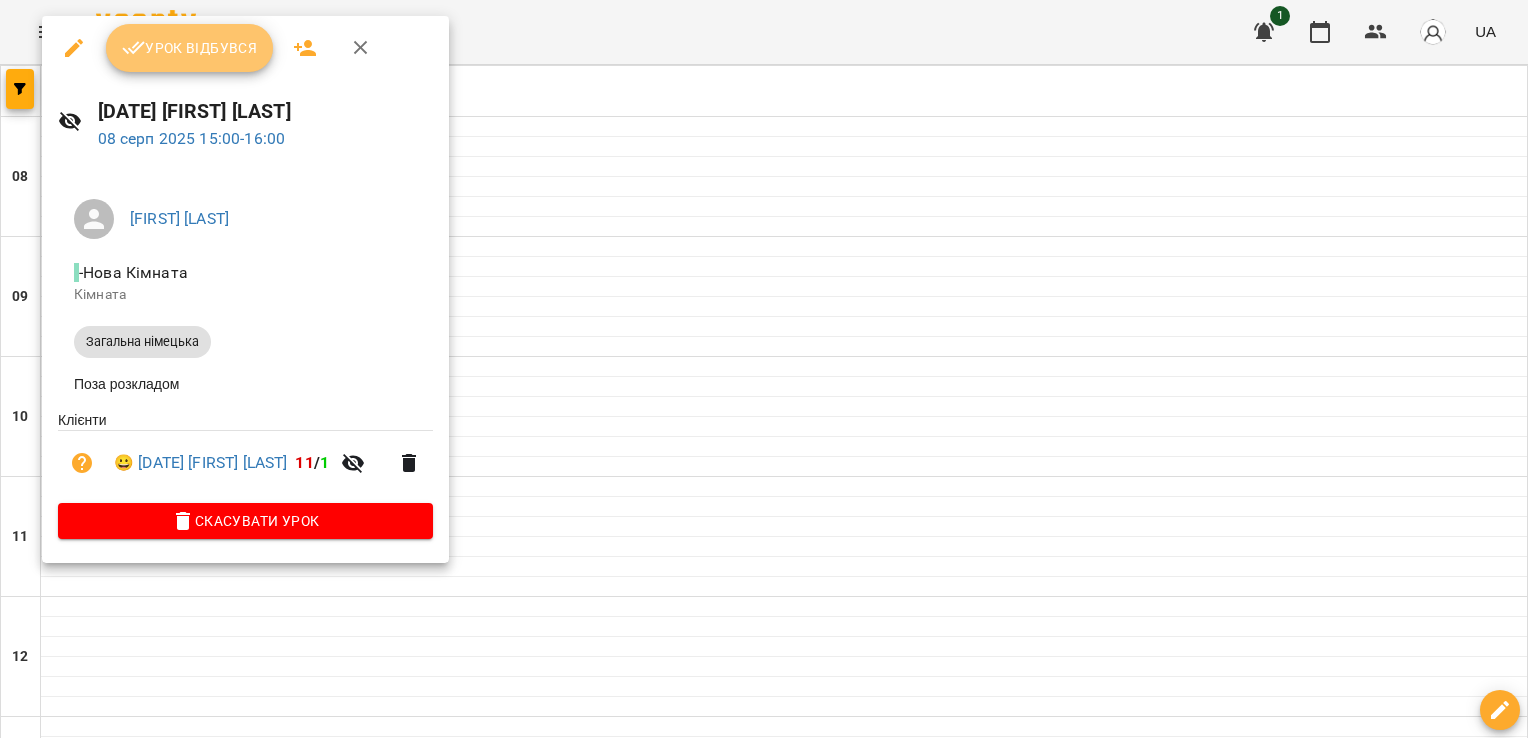 click on "Урок відбувся" at bounding box center (190, 48) 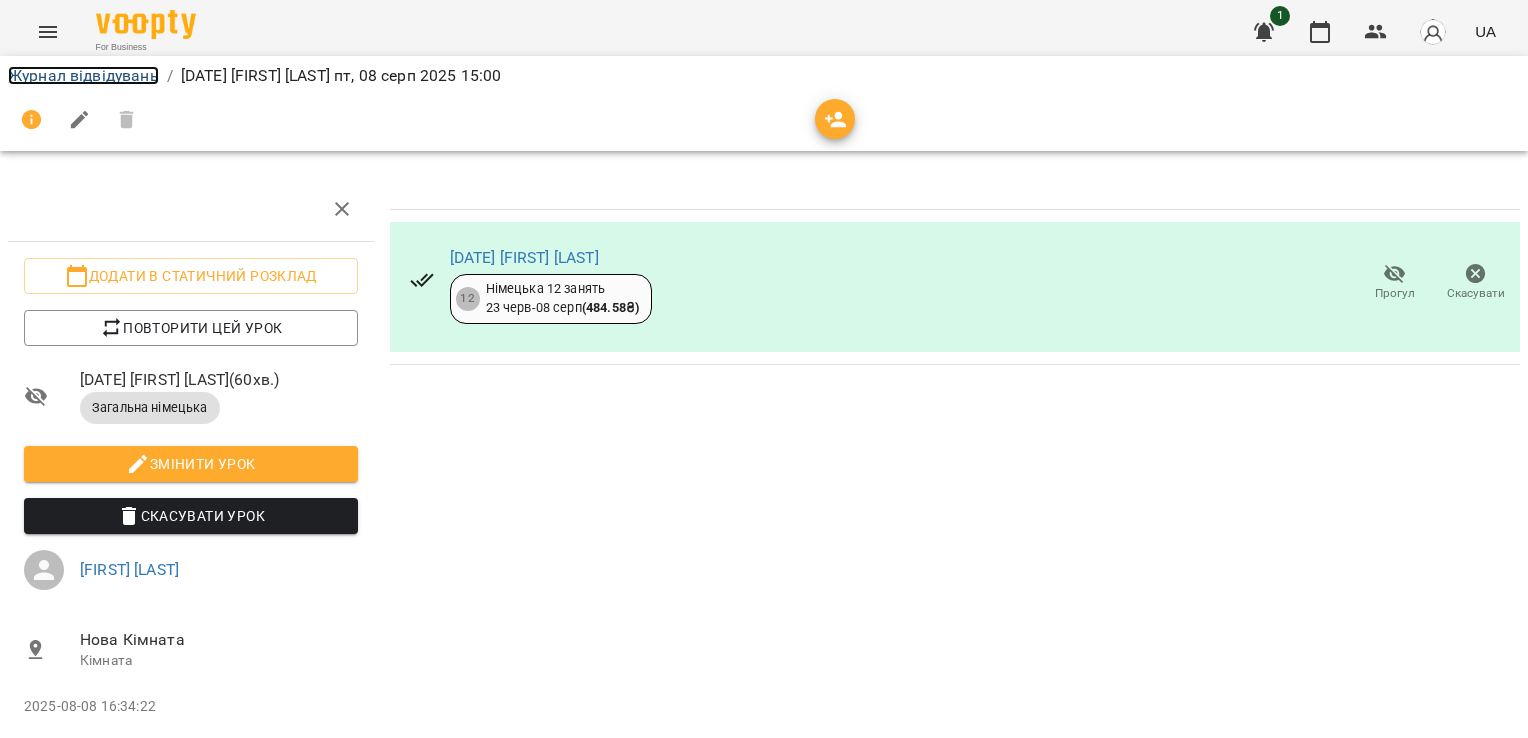 click on "Журнал відвідувань" at bounding box center [83, 75] 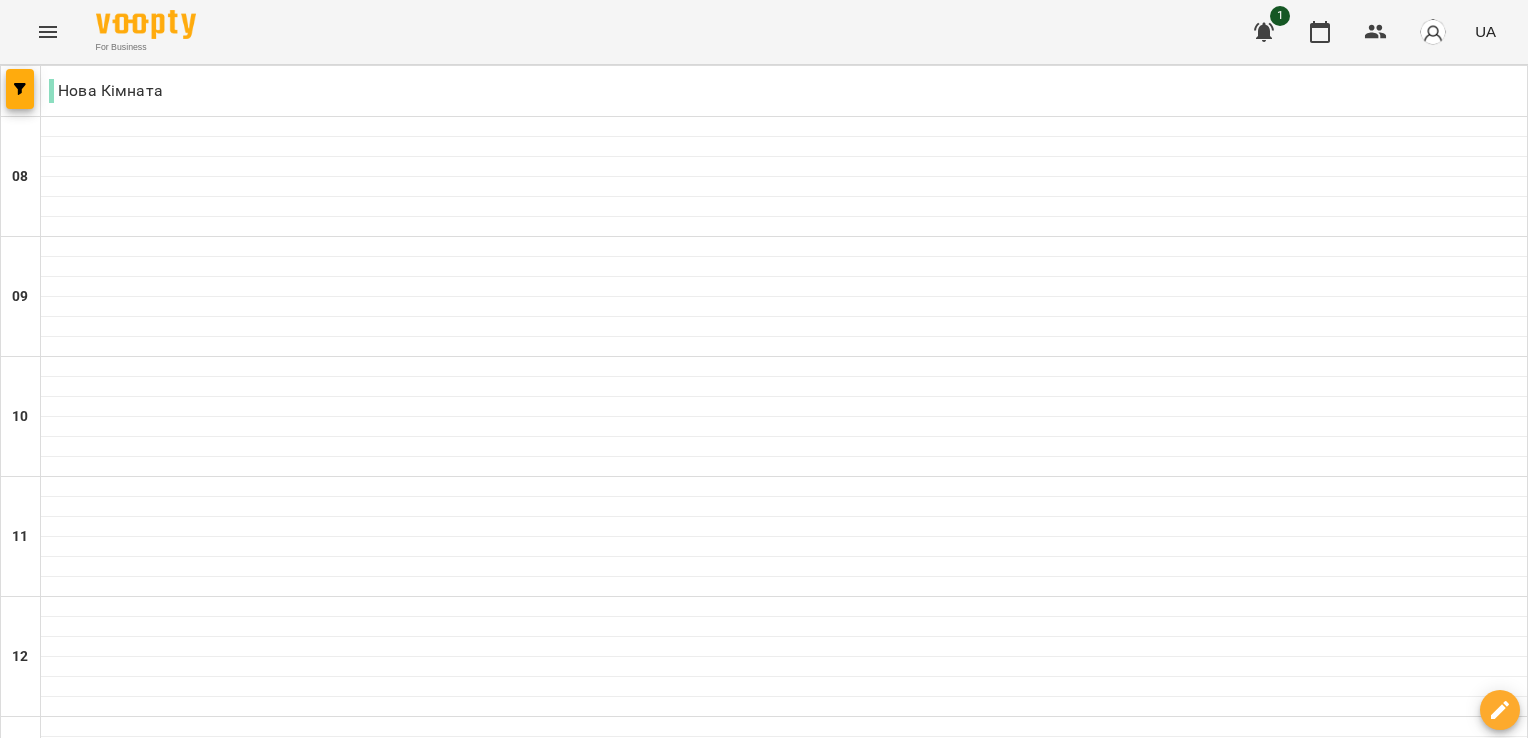 scroll, scrollTop: 700, scrollLeft: 0, axis: vertical 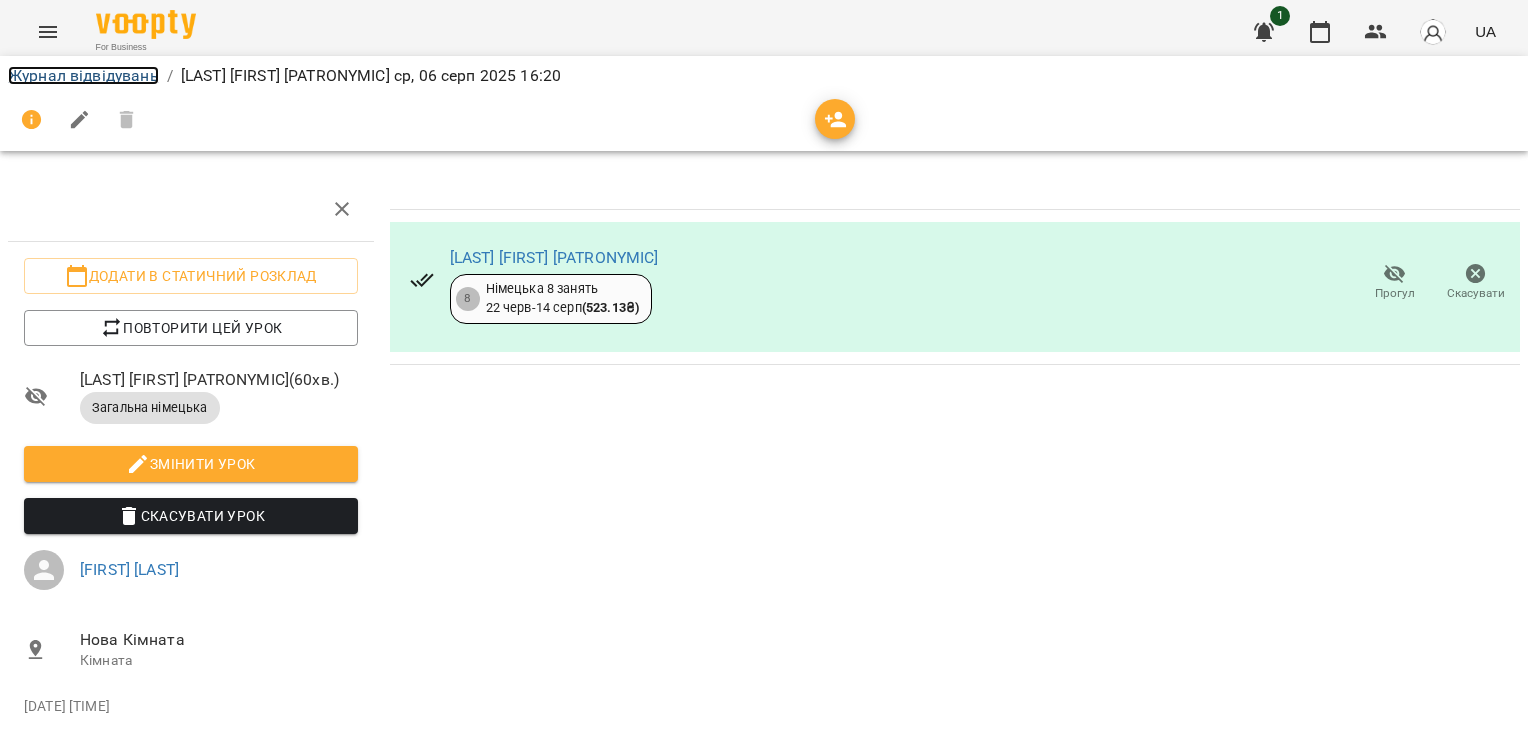 click on "Журнал відвідувань" at bounding box center [83, 75] 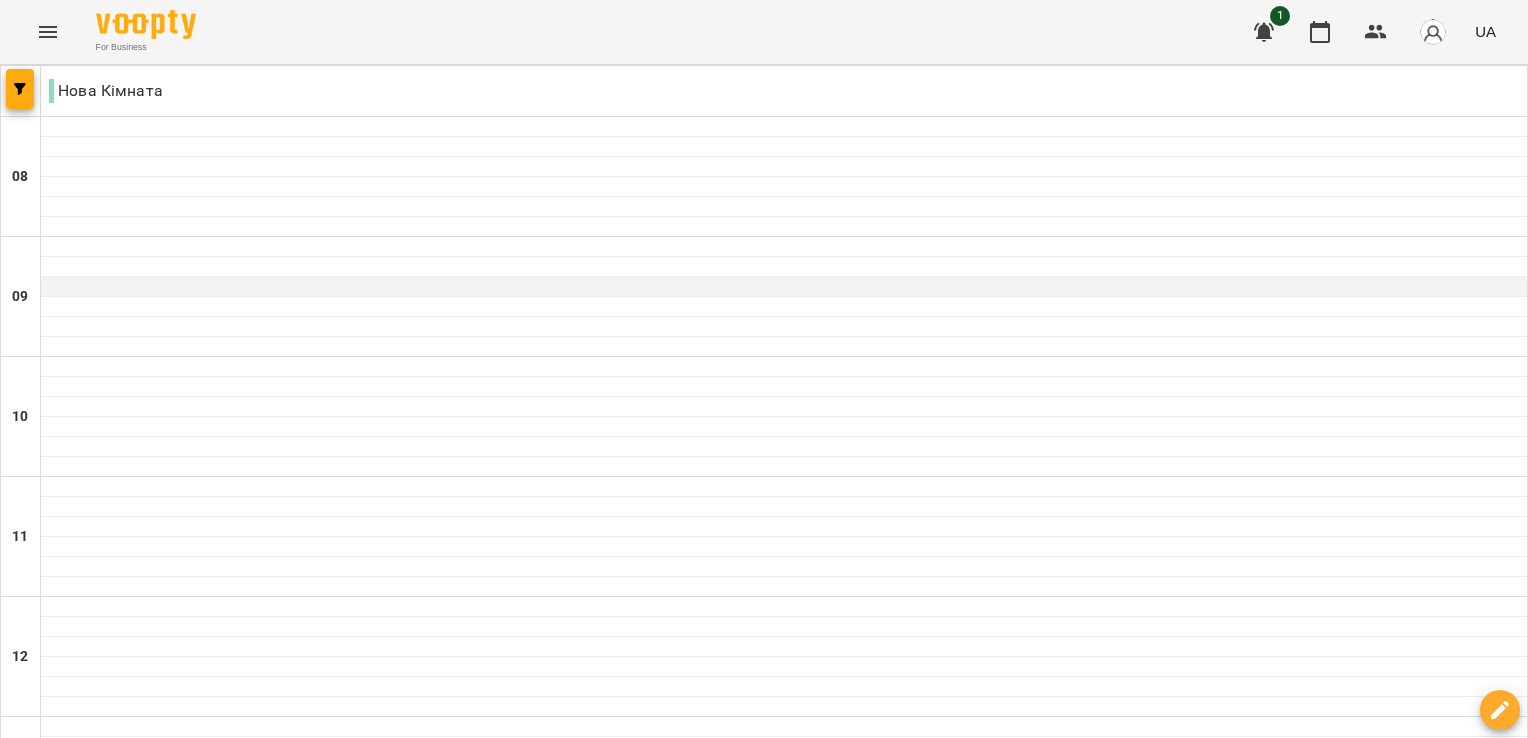 scroll, scrollTop: 900, scrollLeft: 0, axis: vertical 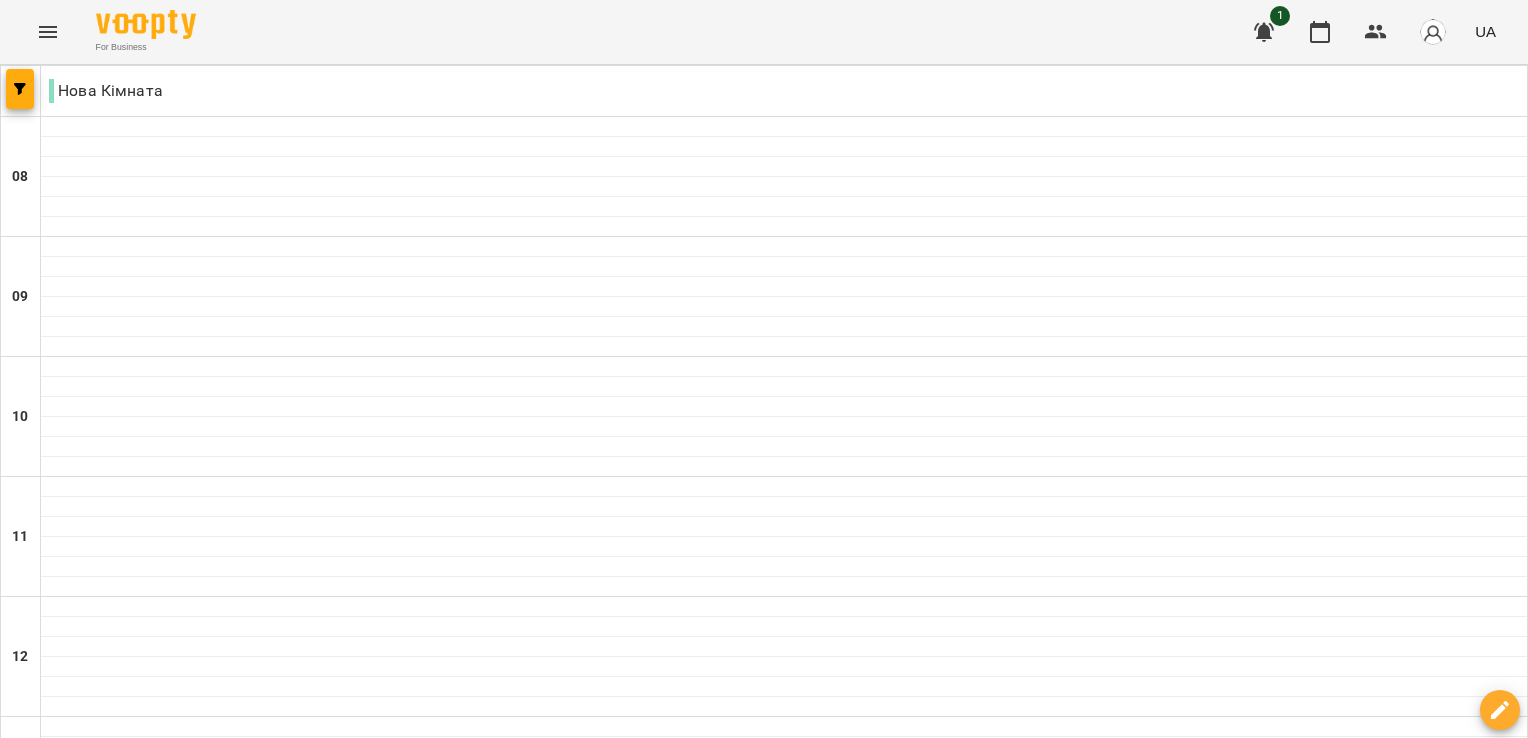 click 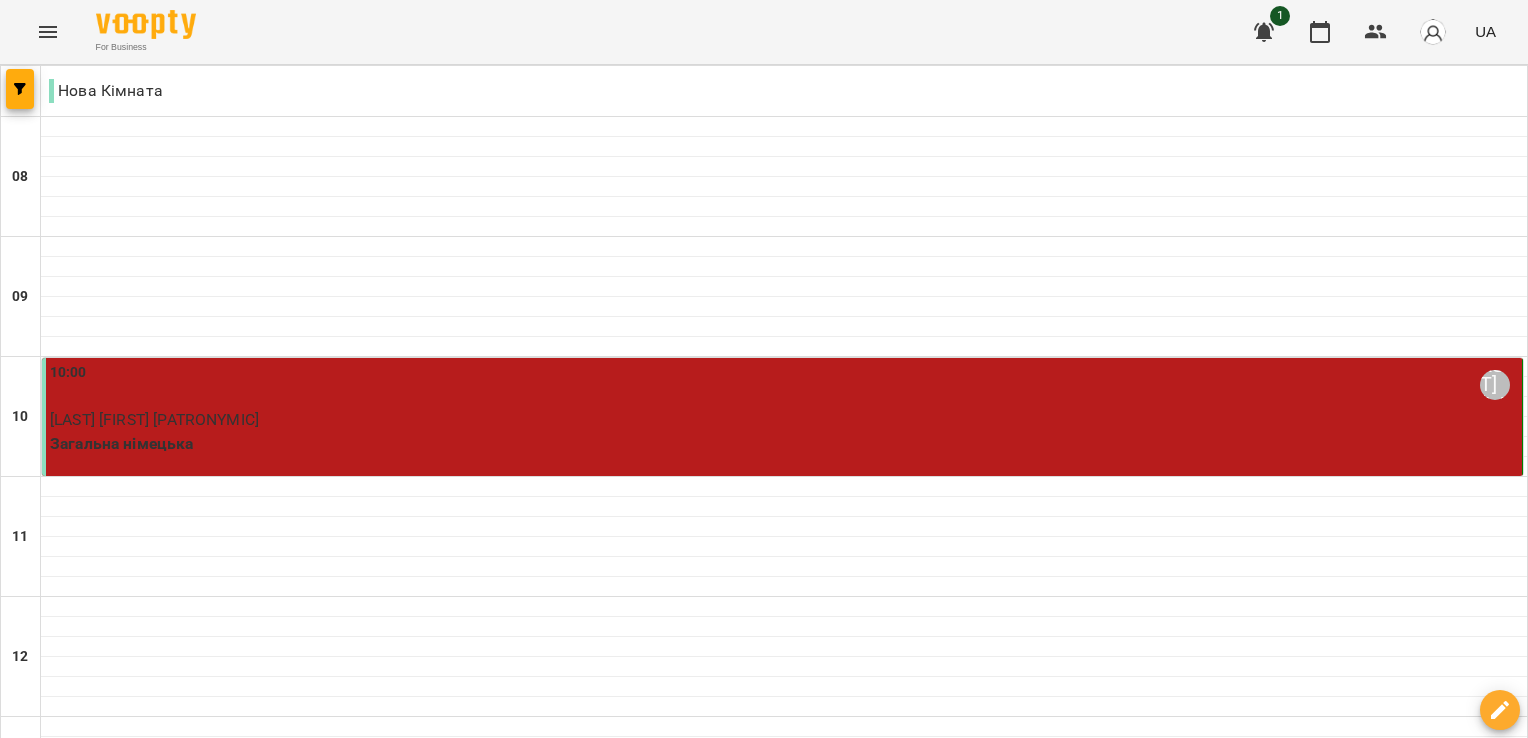 click at bounding box center (863, 2008) 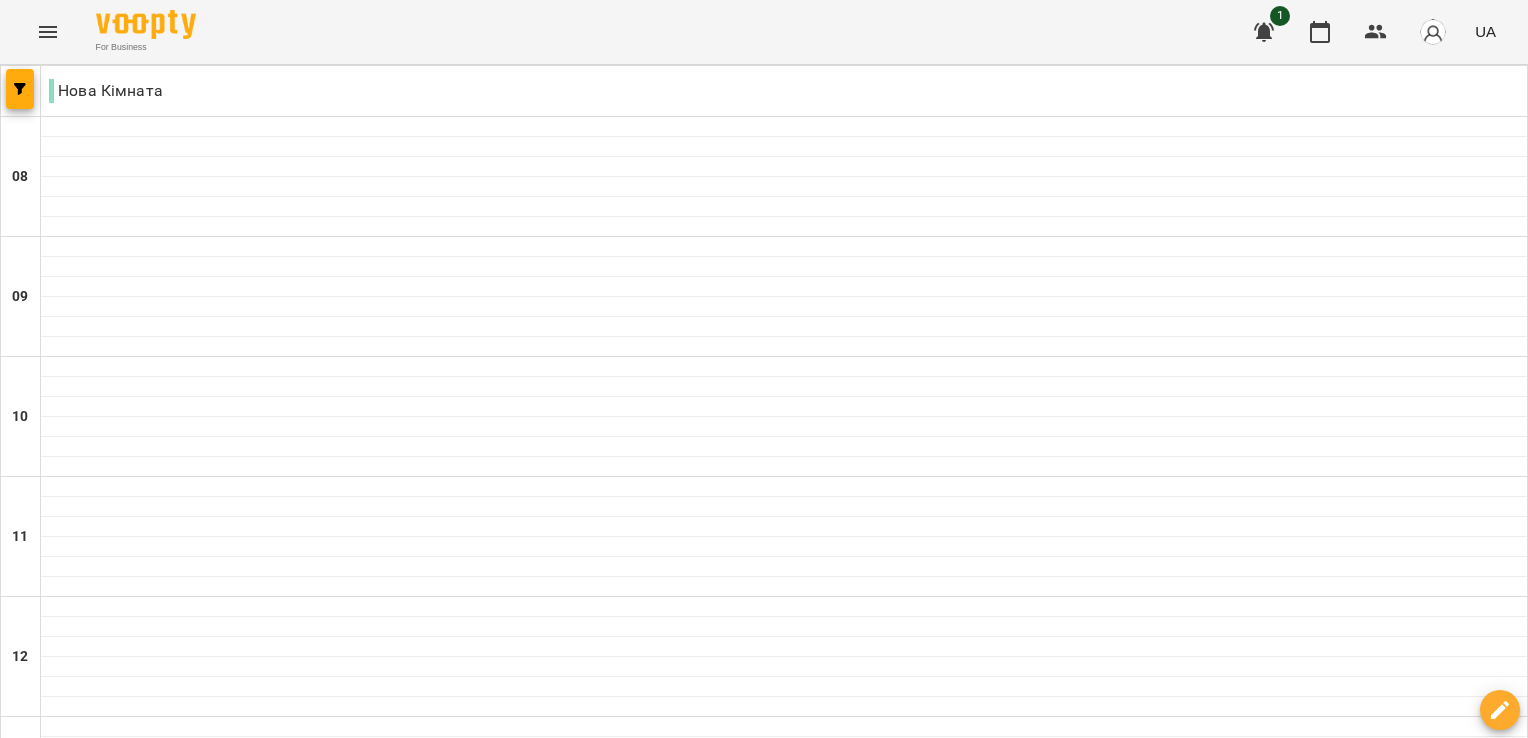click on "ср" at bounding box center [640, 1943] 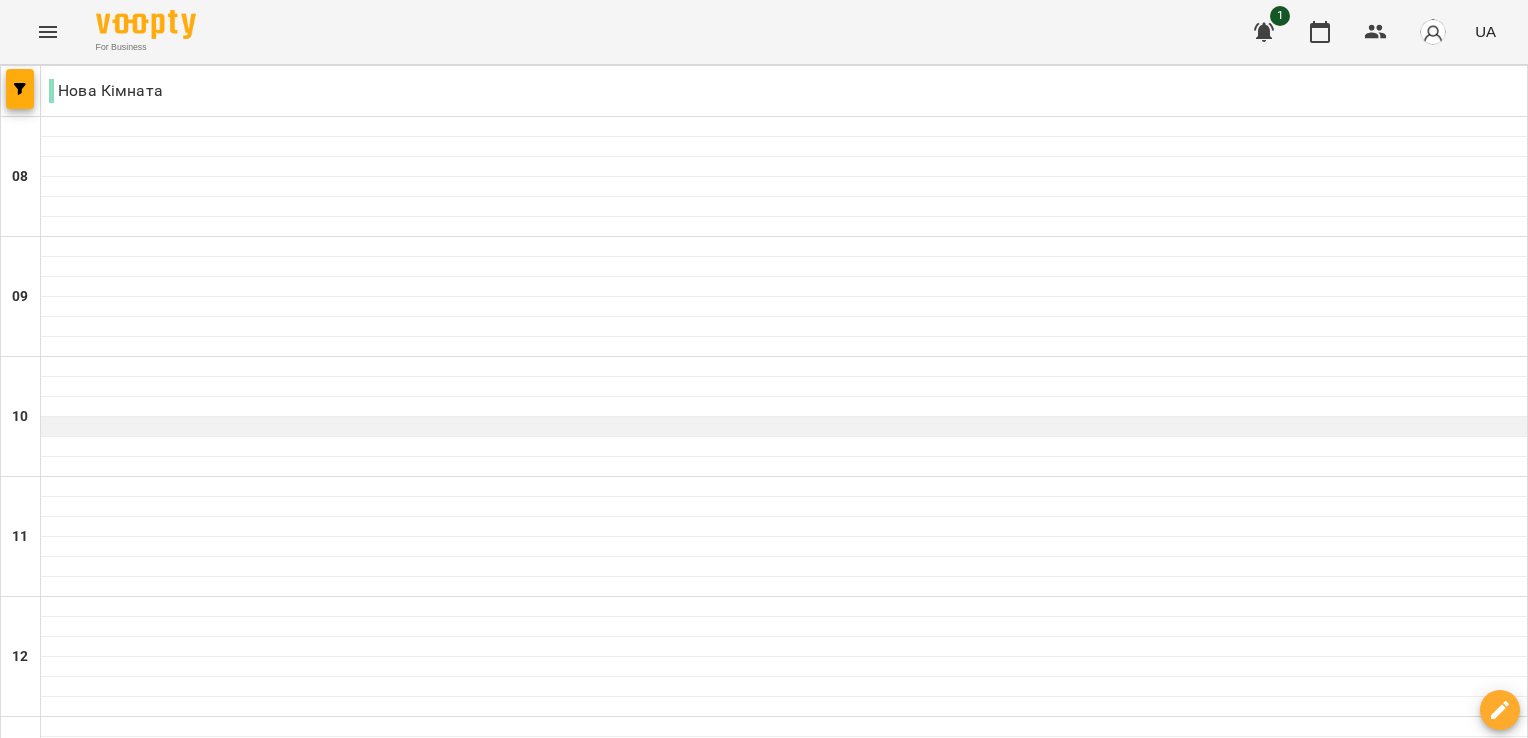 scroll, scrollTop: 900, scrollLeft: 0, axis: vertical 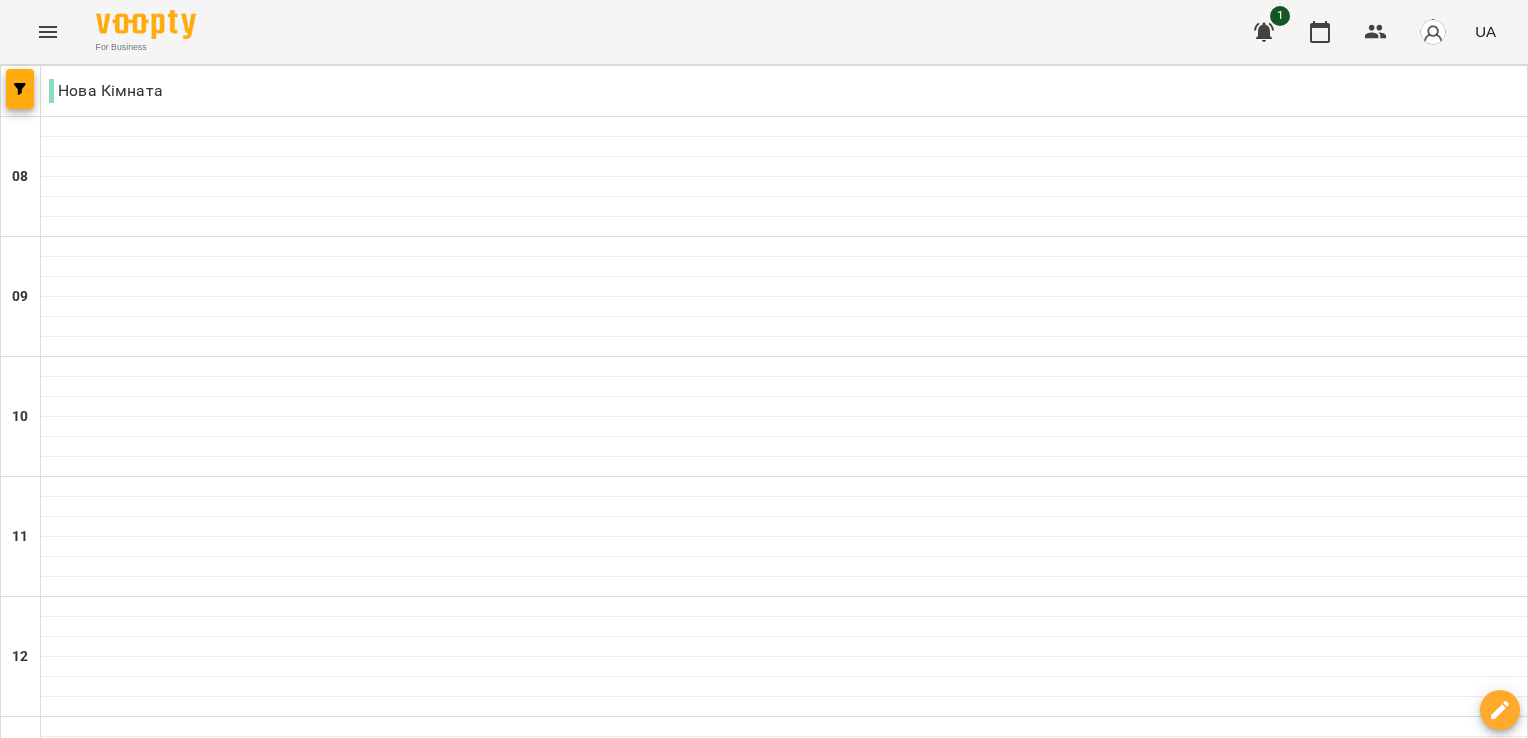 click on "пт" at bounding box center (1063, 1943) 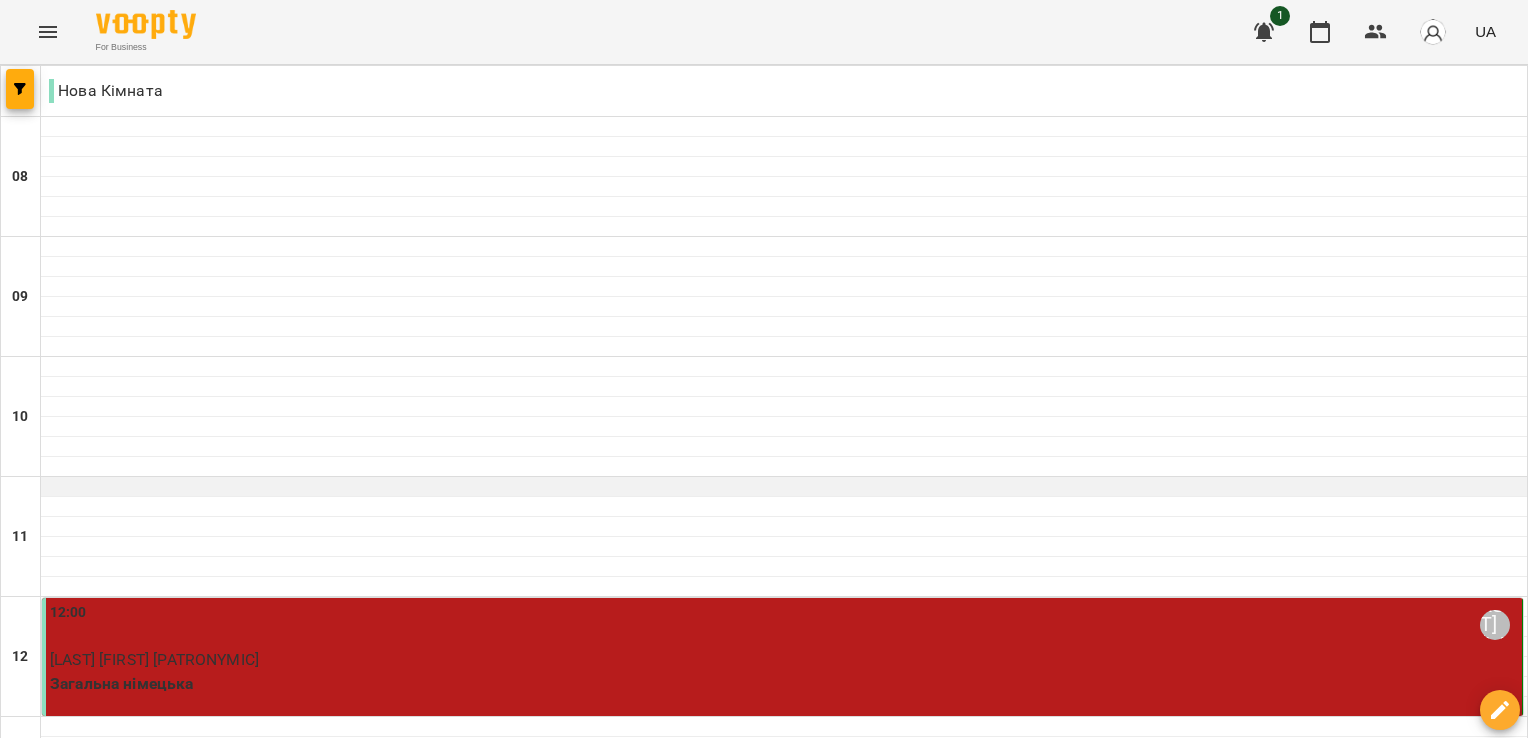 scroll, scrollTop: 200, scrollLeft: 0, axis: vertical 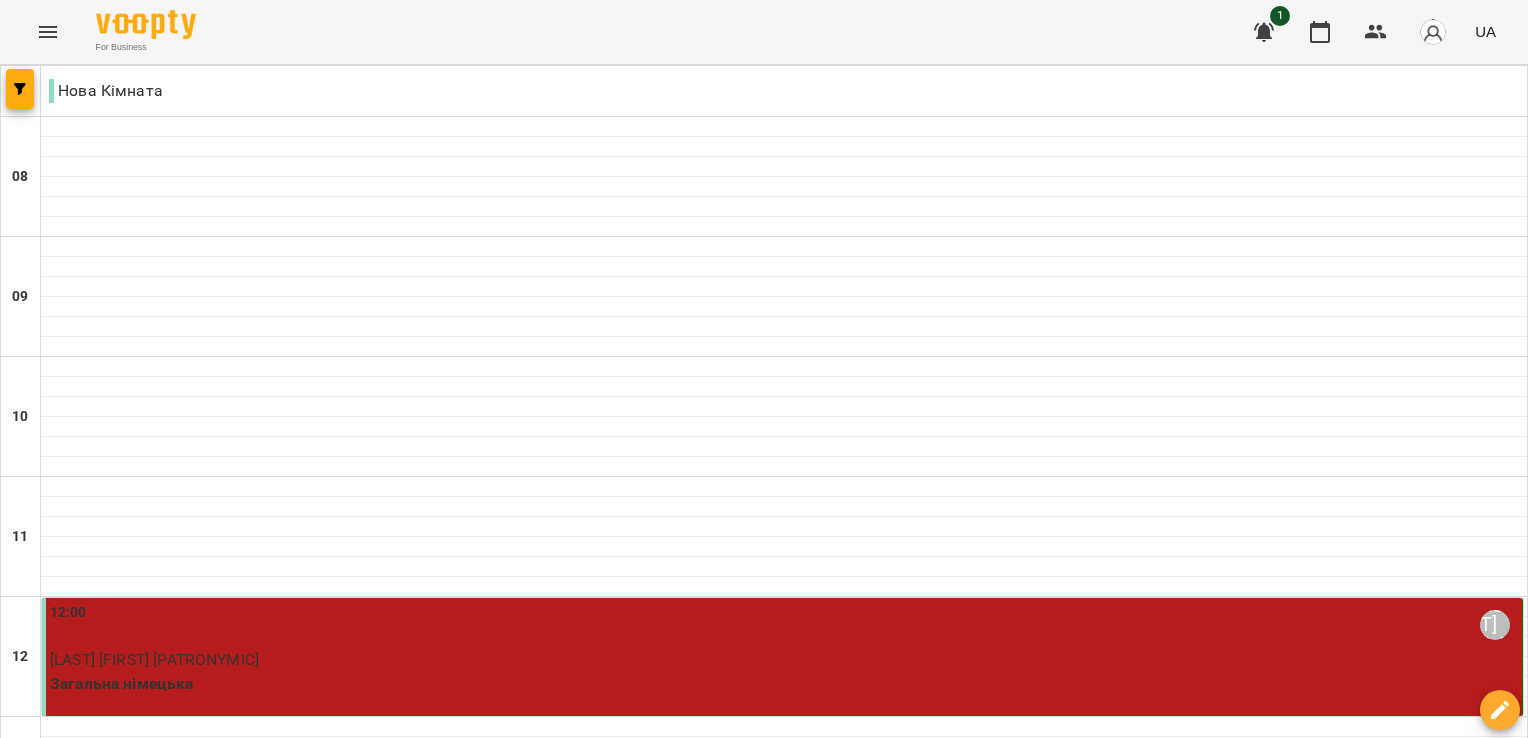 click on "вт" at bounding box center [252, 1943] 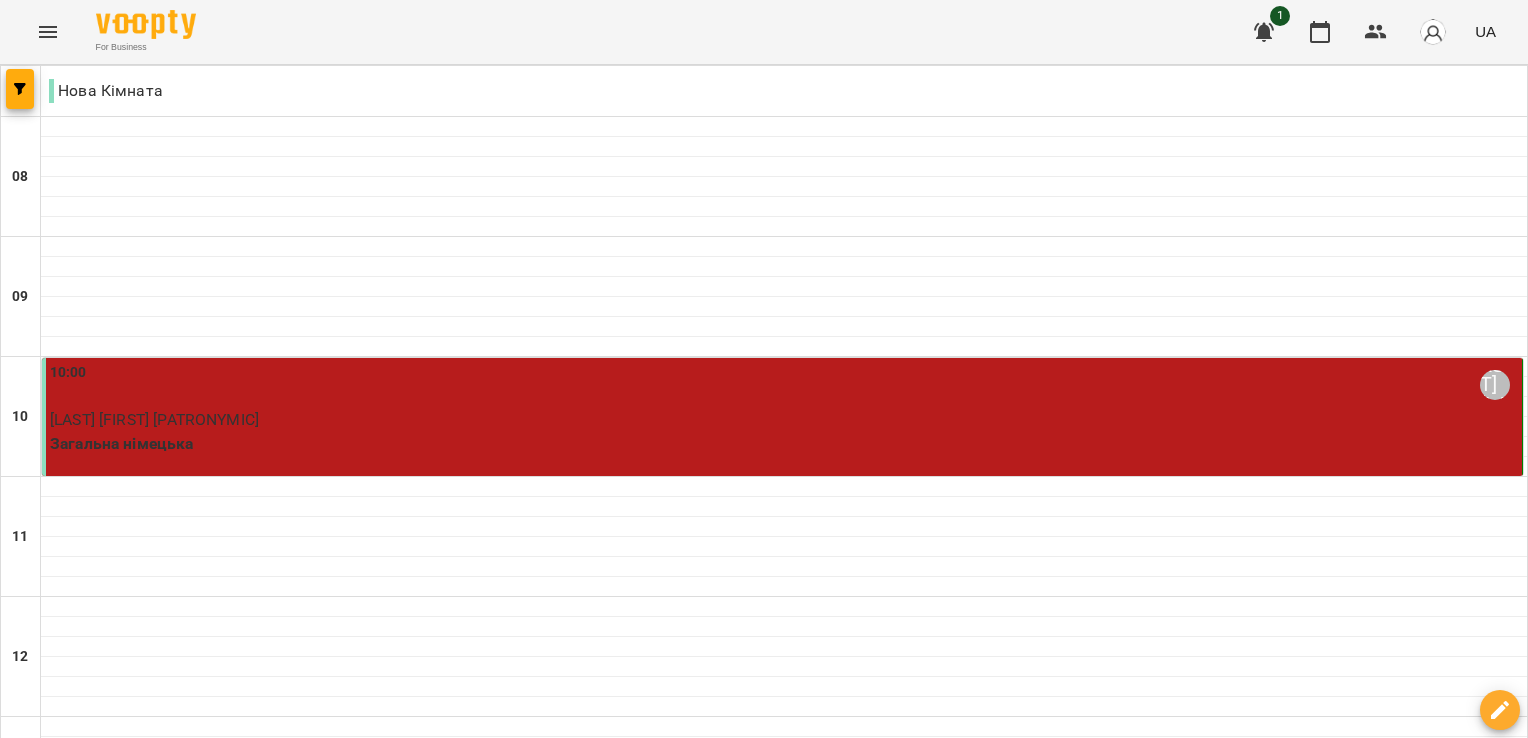 click at bounding box center [664, 2008] 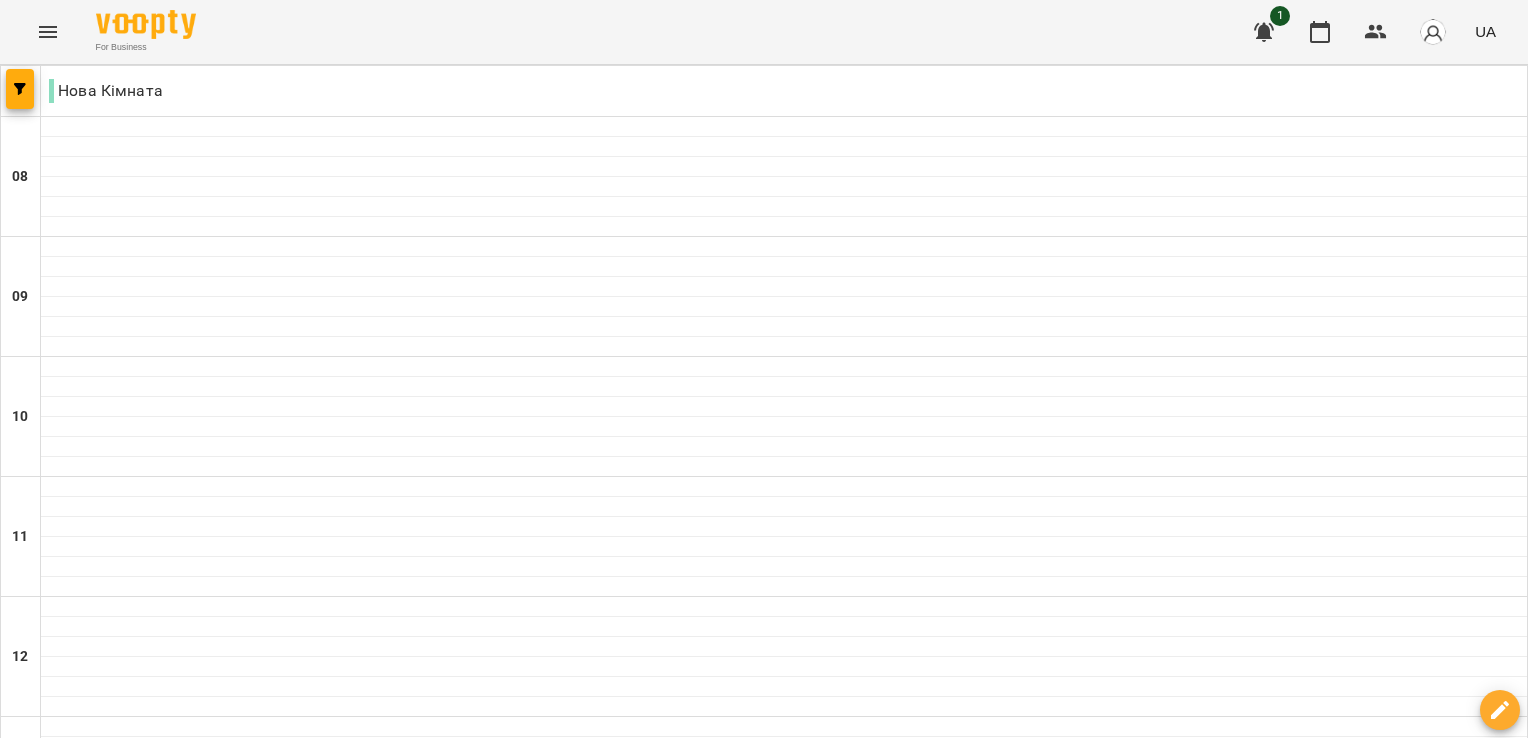 click on "чт" at bounding box center [667, 1943] 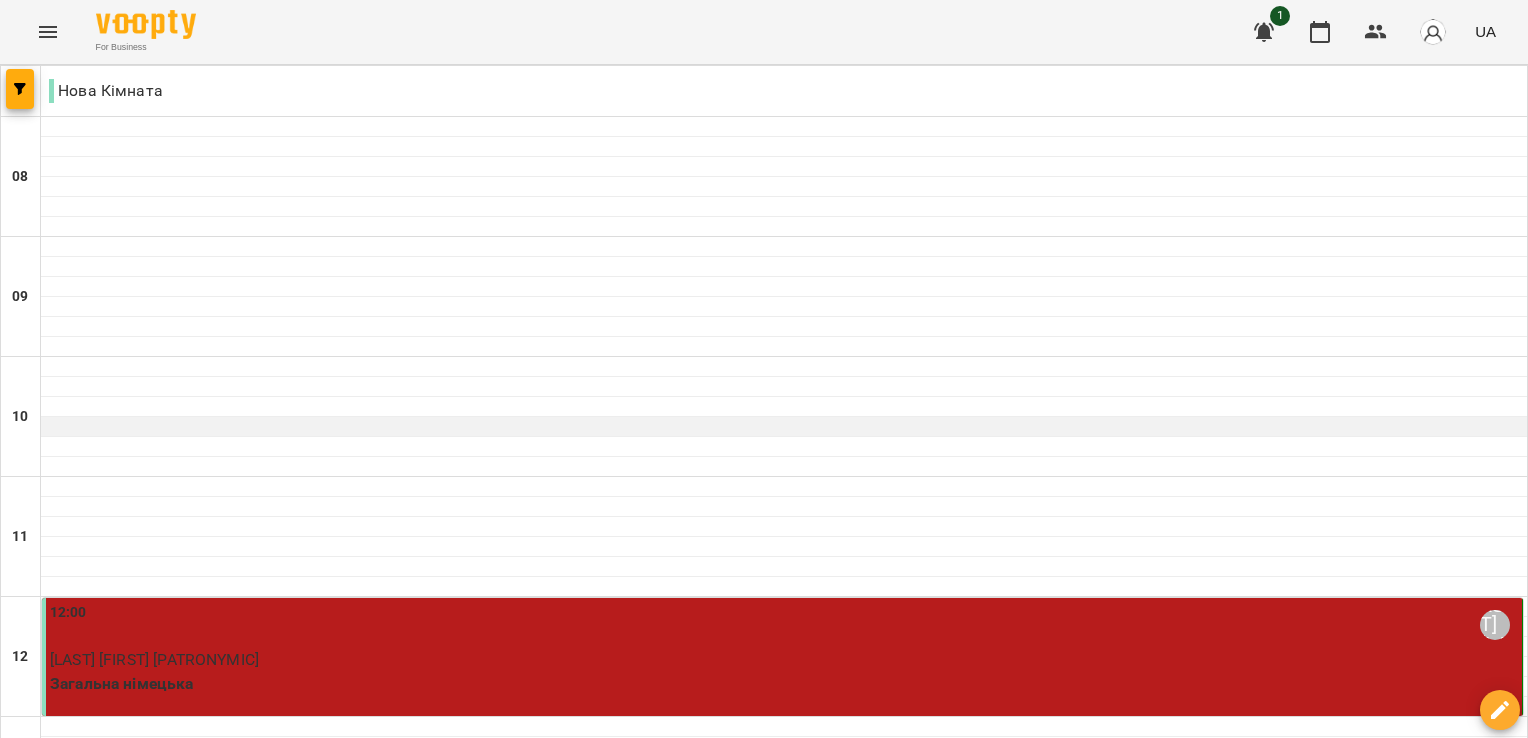 scroll, scrollTop: 300, scrollLeft: 0, axis: vertical 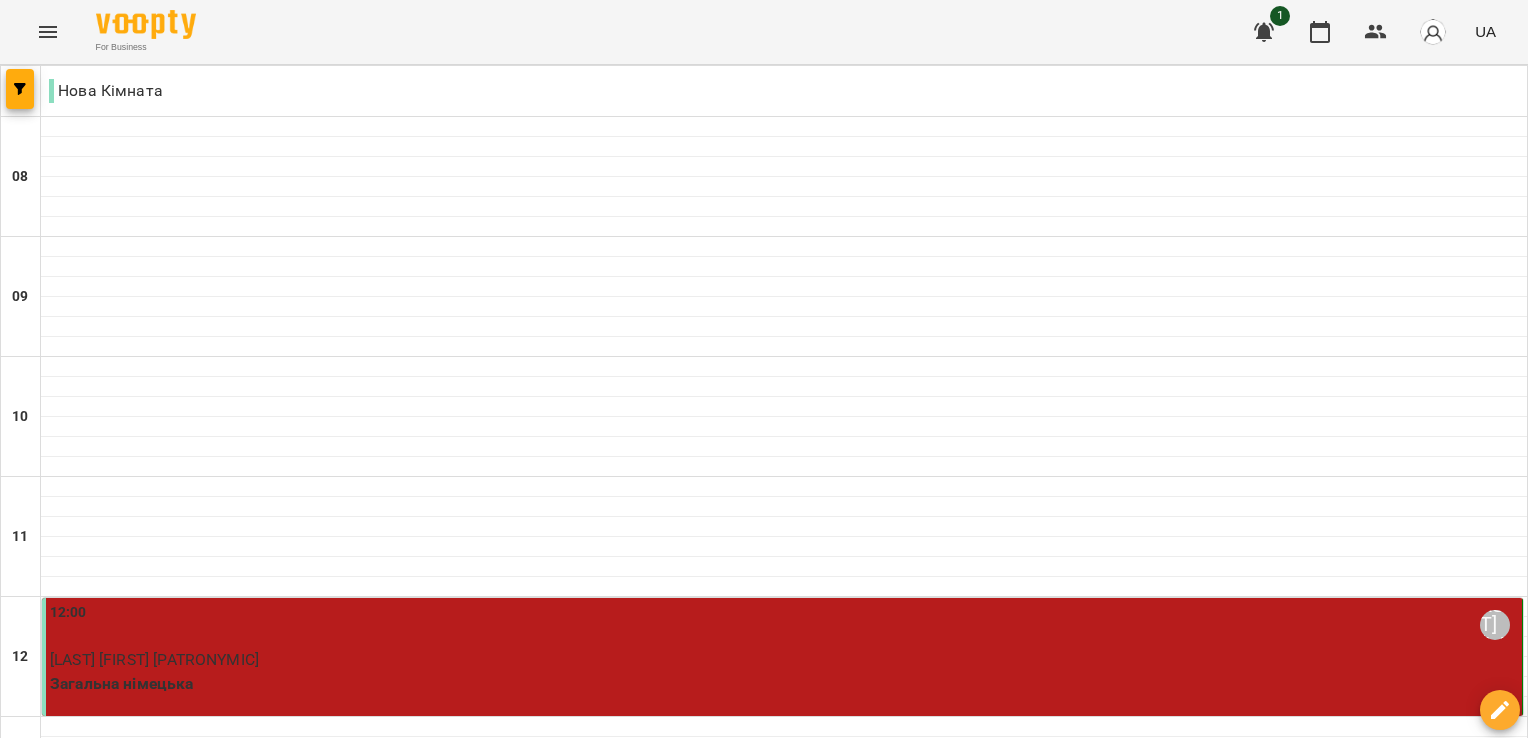 click on "вт" at bounding box center (247, 1943) 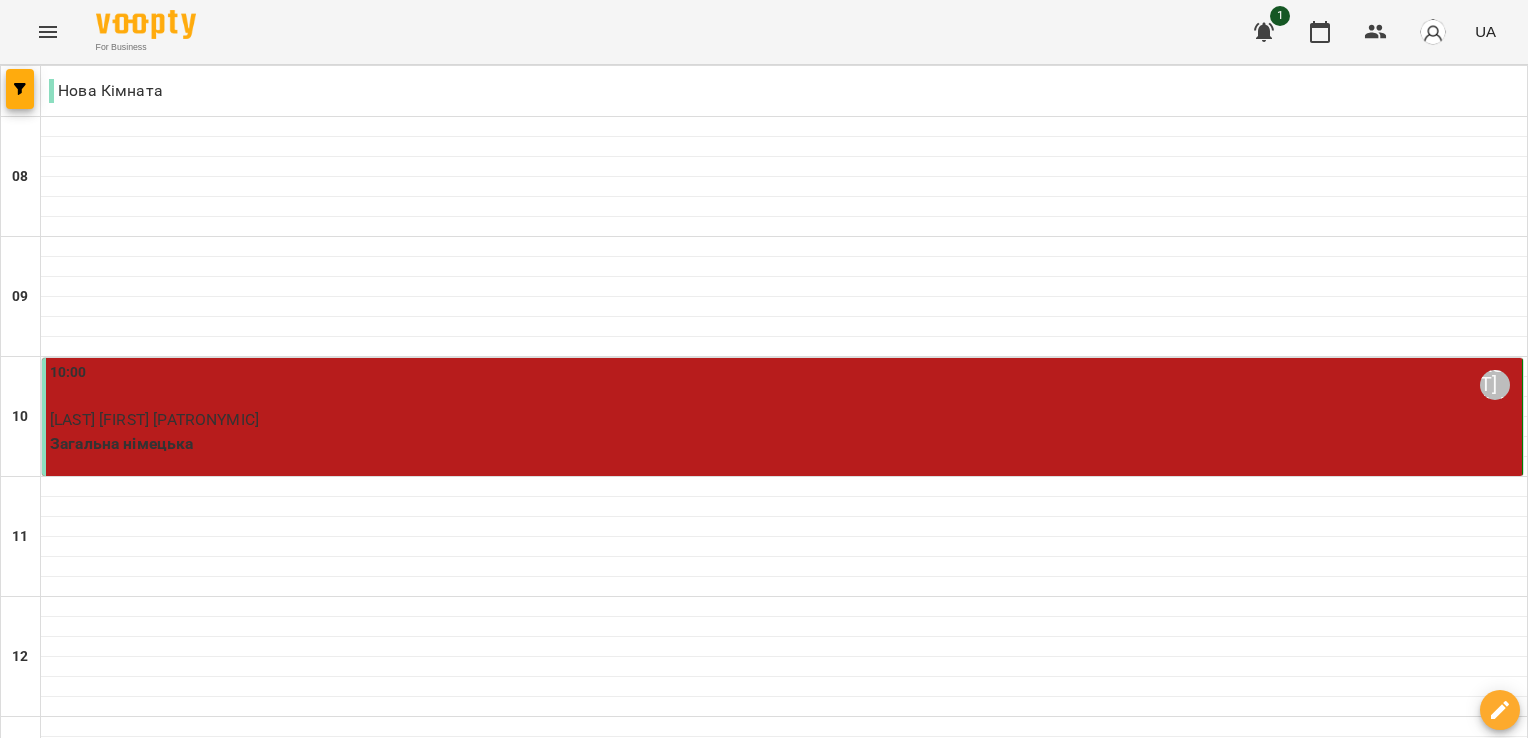 scroll, scrollTop: 500, scrollLeft: 0, axis: vertical 